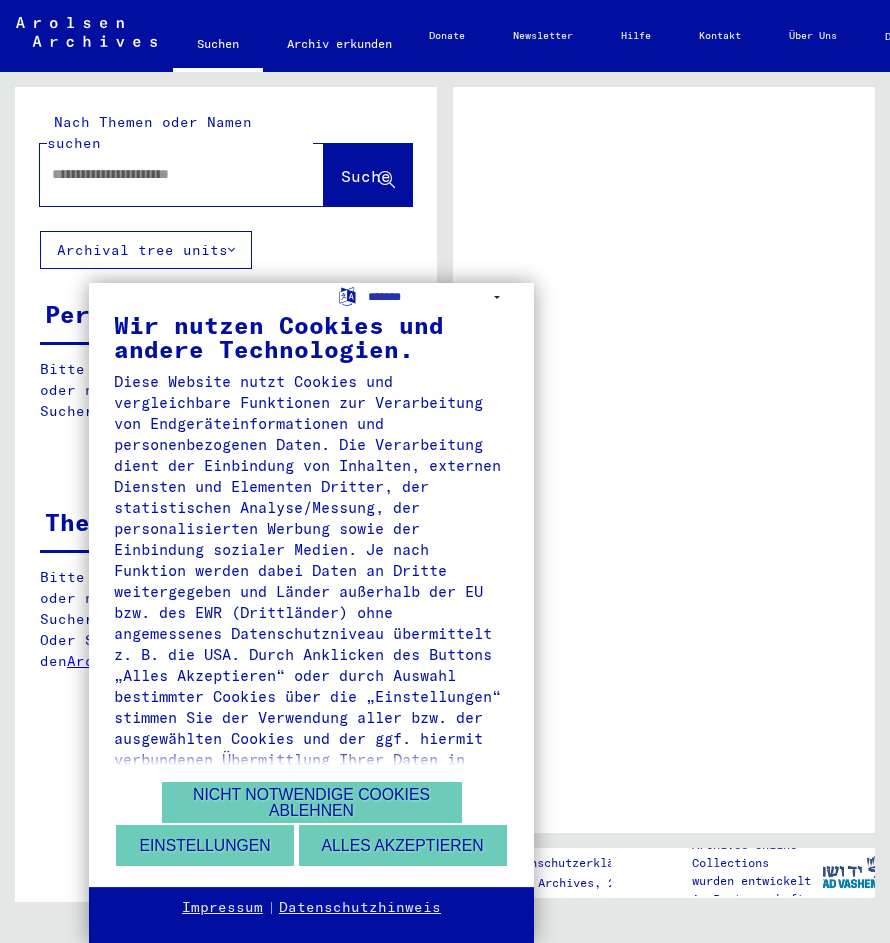 scroll, scrollTop: 0, scrollLeft: 0, axis: both 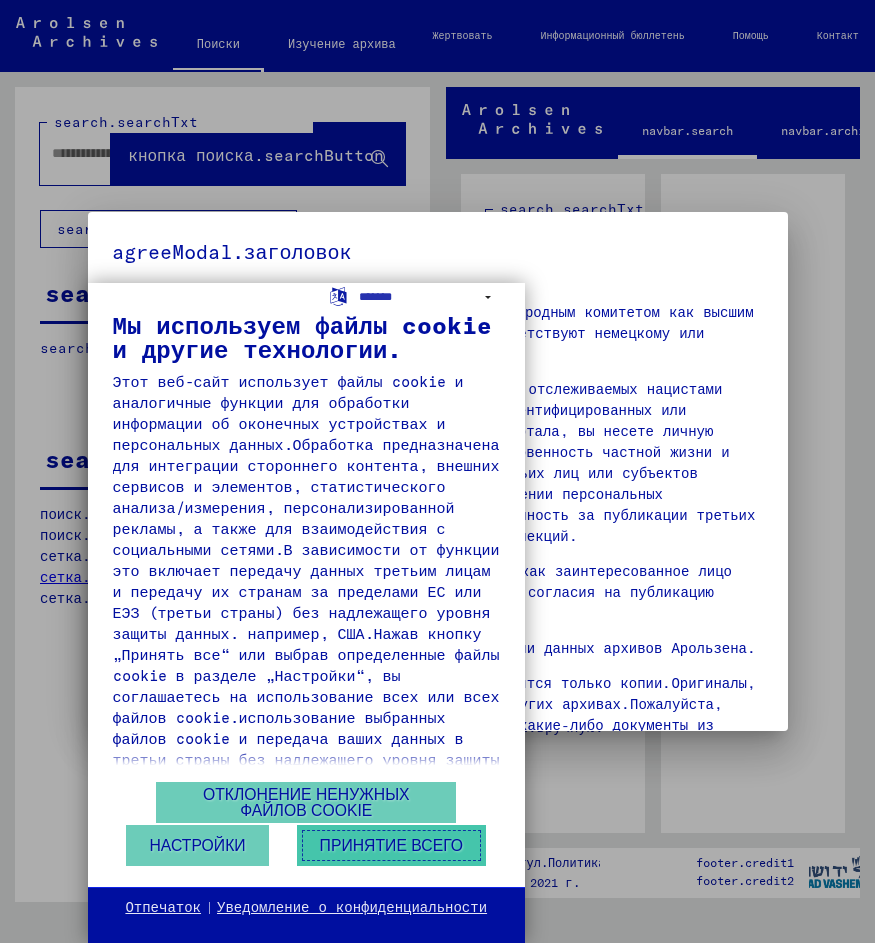 click on "Принятие всего" at bounding box center (391, 845) 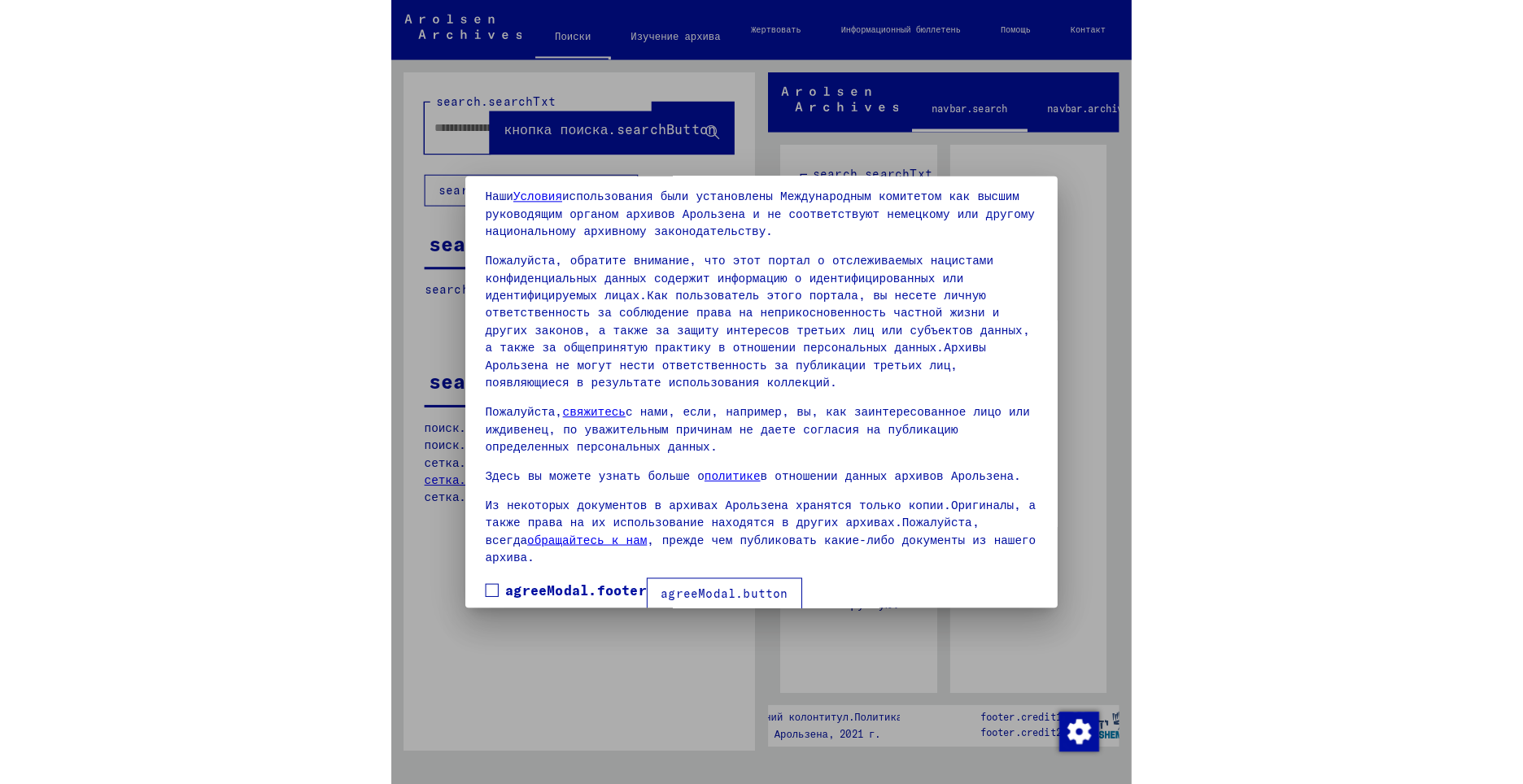 scroll, scrollTop: 66, scrollLeft: 0, axis: vertical 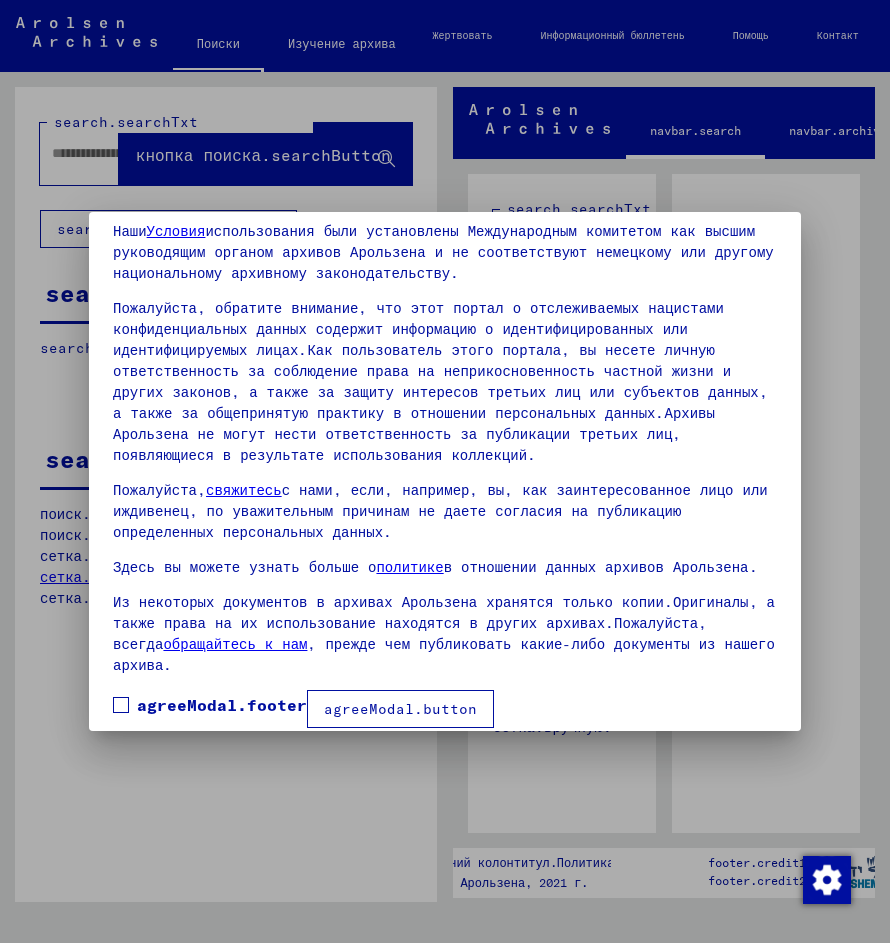 click at bounding box center [121, 705] 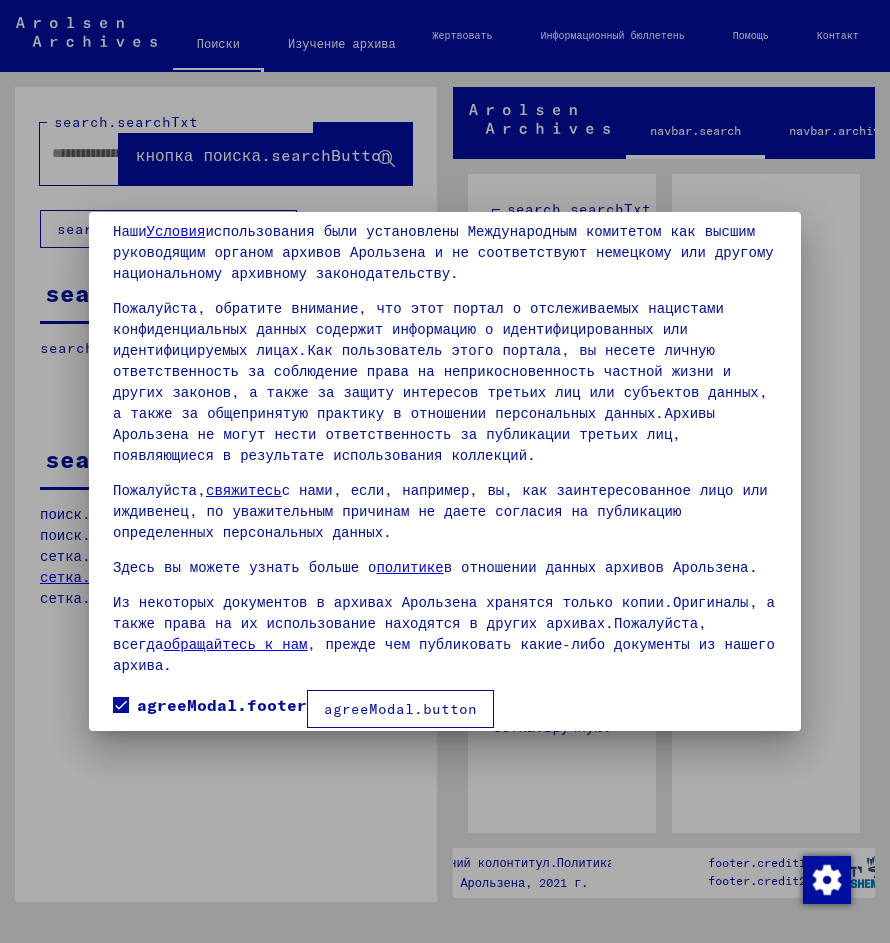 click on "agreeModal.button" at bounding box center [400, 709] 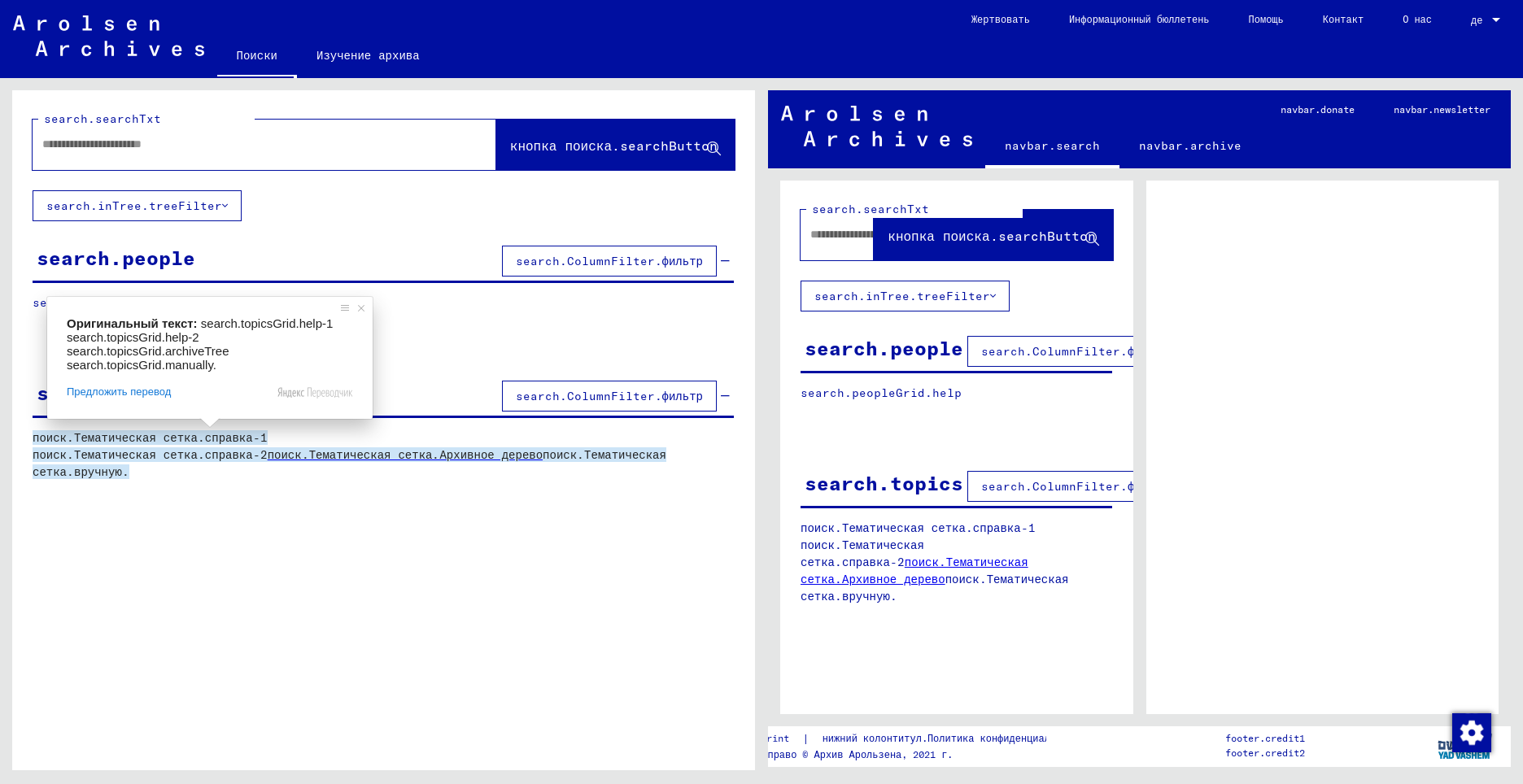 click on "поиск.Тематическая сетка.Архивное дерево" at bounding box center (405, 455) 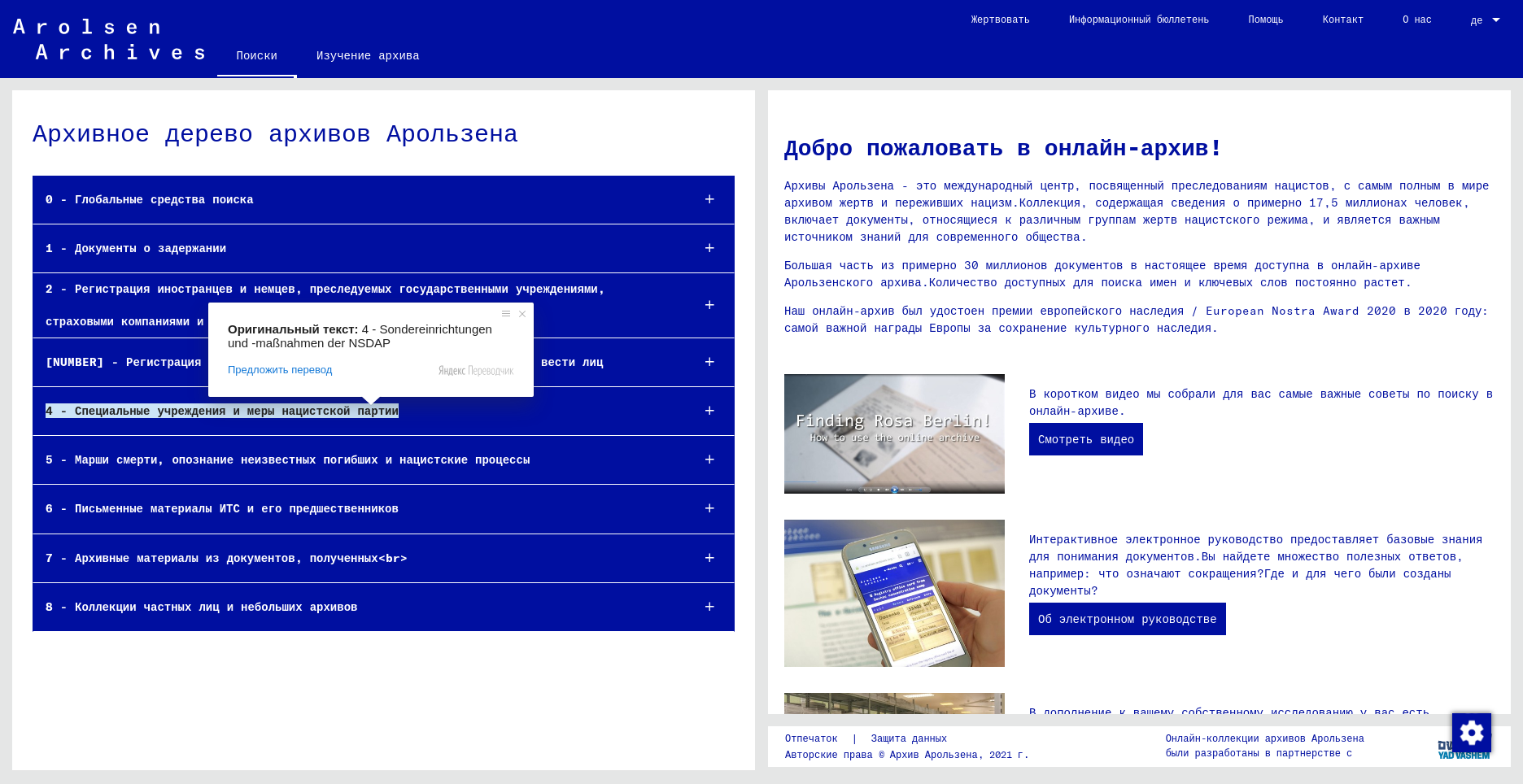 click on "4 - Специальные учреждения и меры нацистской партии" at bounding box center [222, 411] 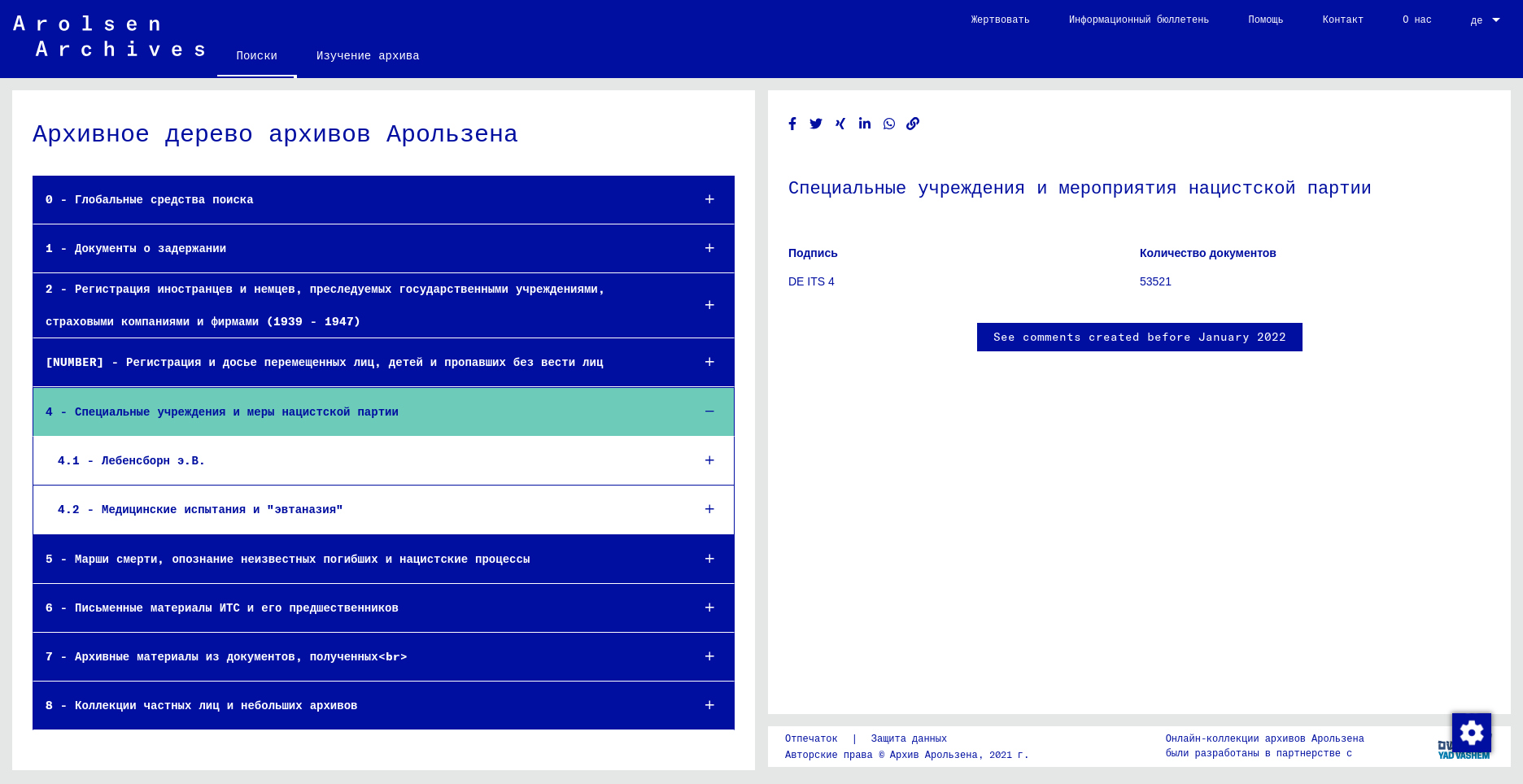 click on "4.1 - Лебенсборн э.В." at bounding box center [362, 460] 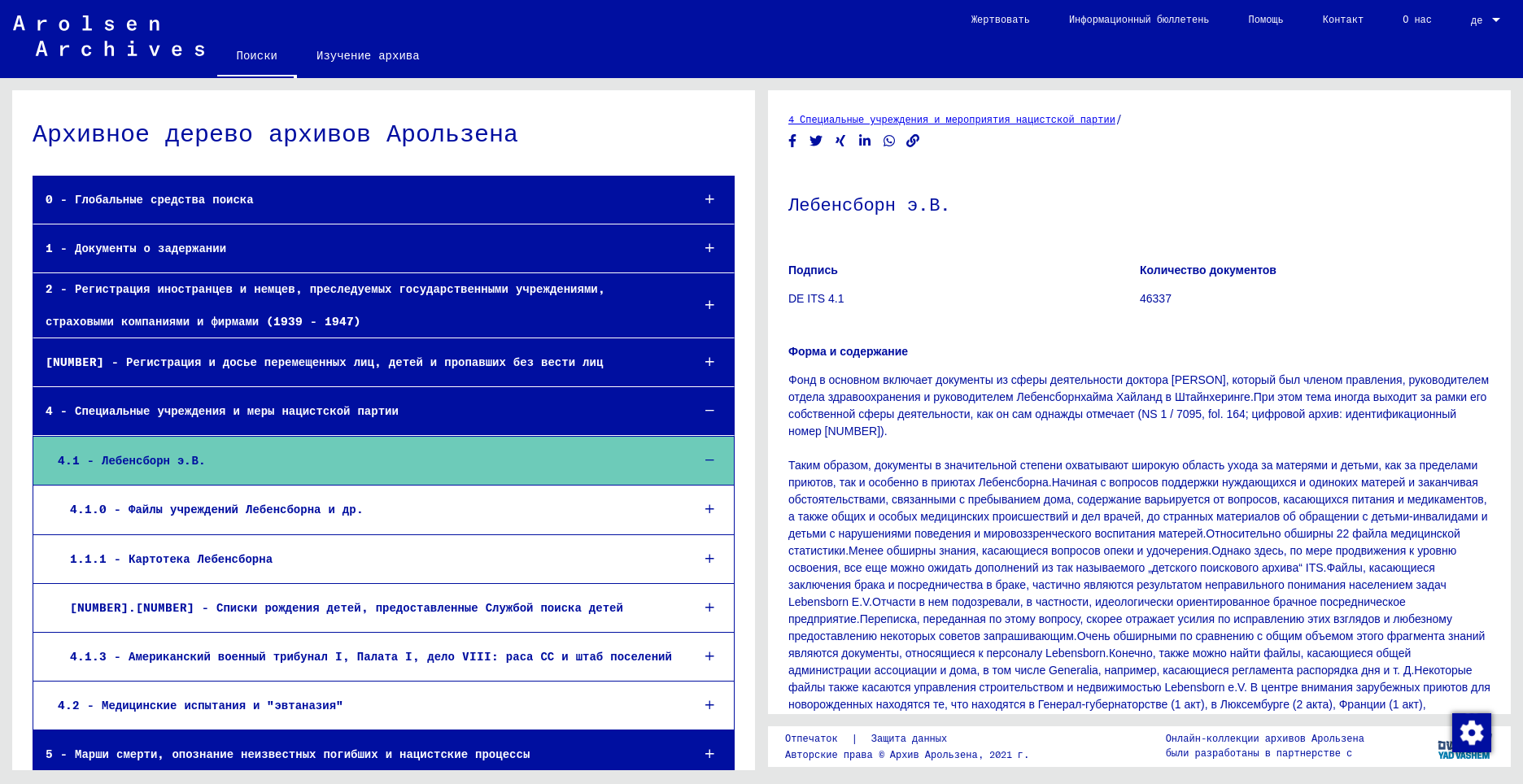 scroll, scrollTop: 81, scrollLeft: 0, axis: vertical 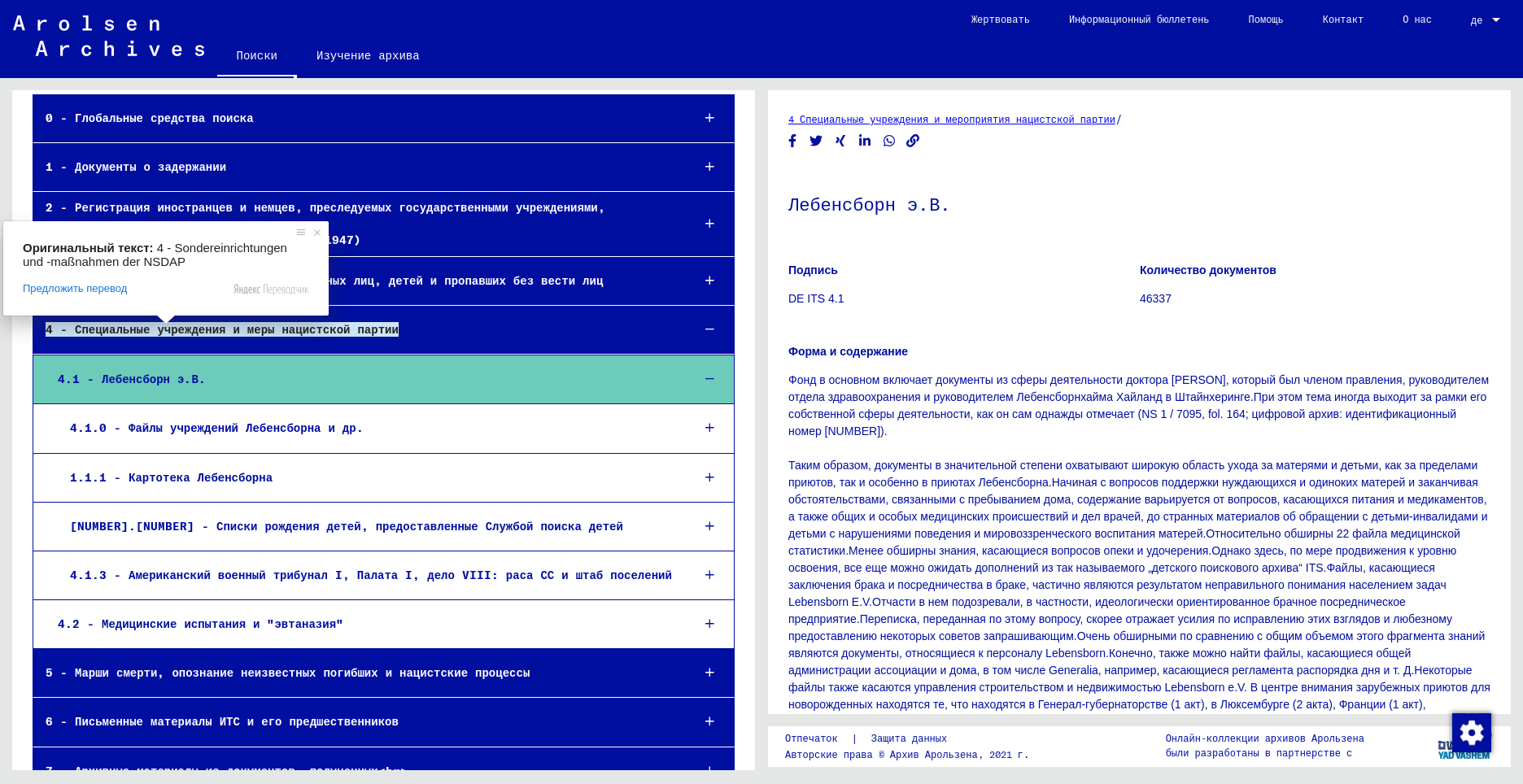click on "4 - Специальные учреждения и меры нацистской партии" at bounding box center (222, 329) 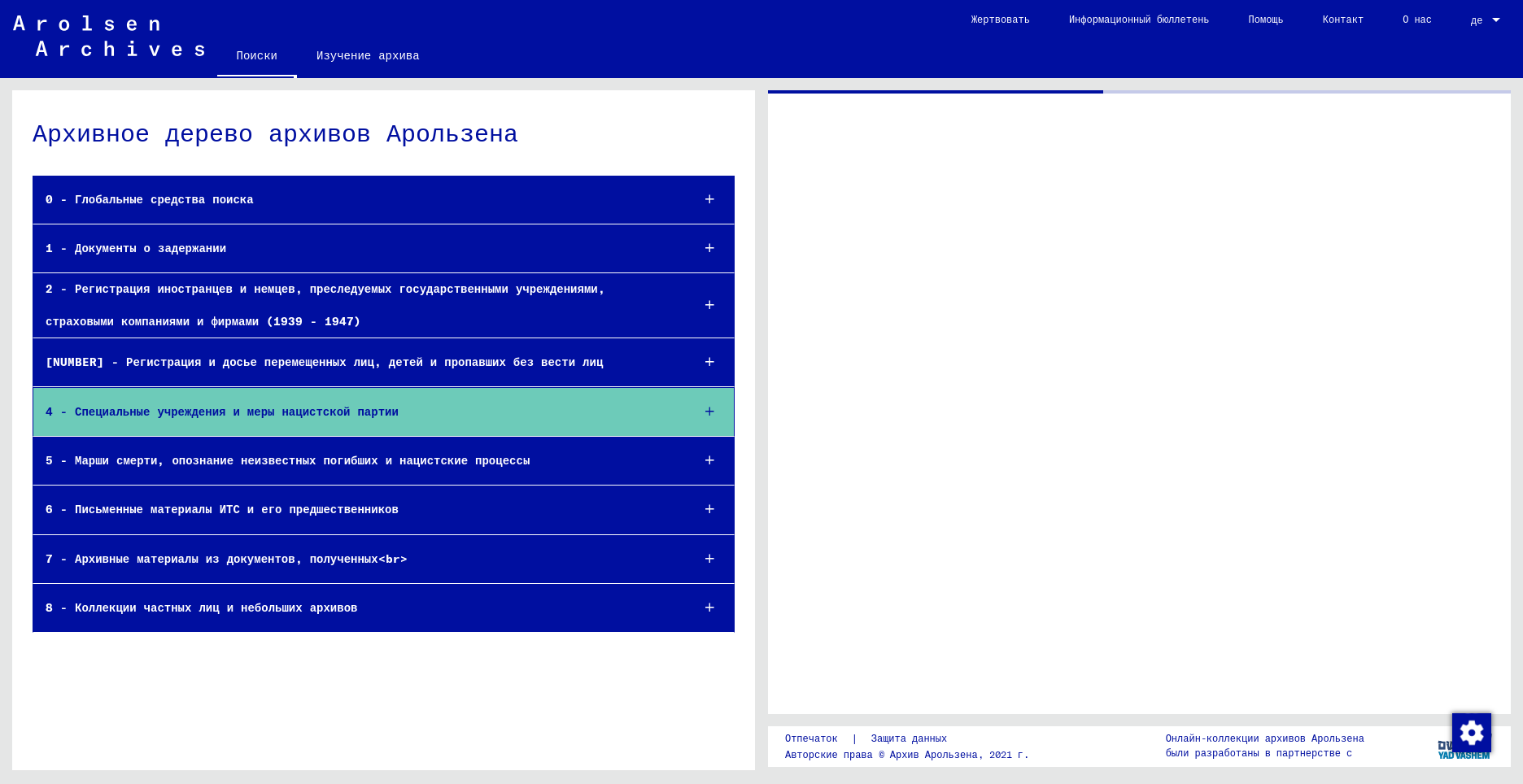 scroll, scrollTop: 0, scrollLeft: 0, axis: both 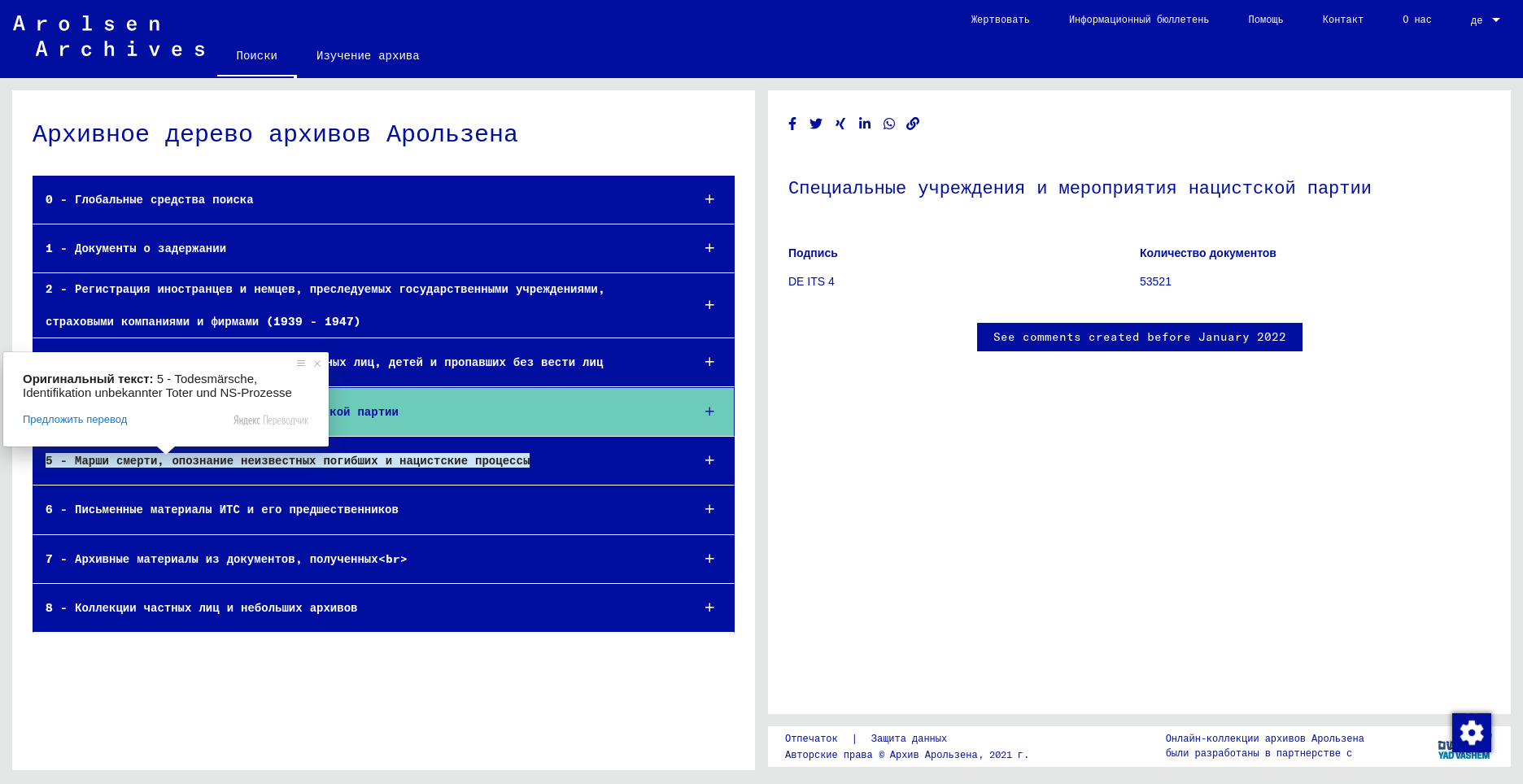 click on "5 - Марши смерти, опознание неизвестных погибших и нацистские процессы" at bounding box center [287, 460] 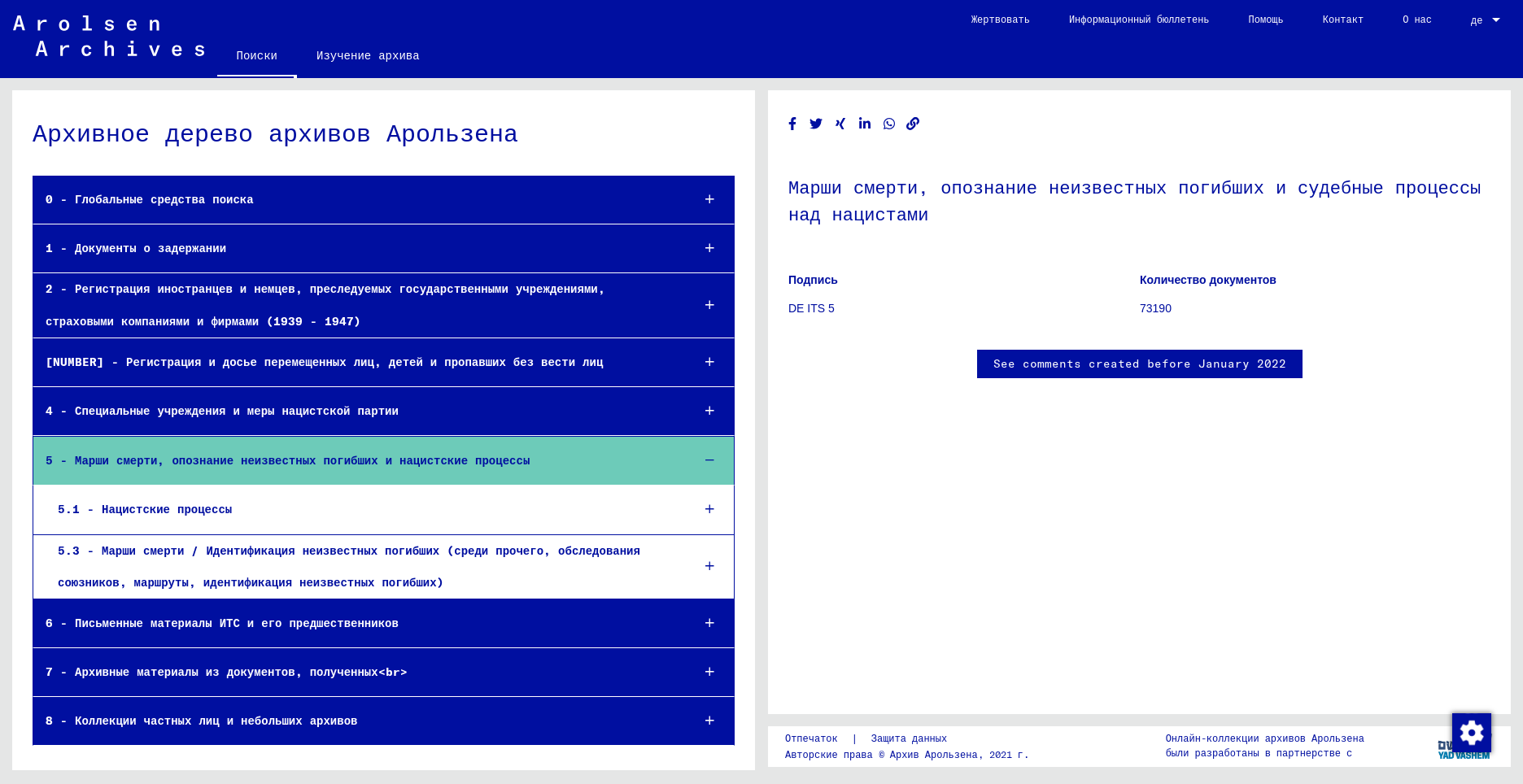 click on "5 - Марши смерти, опознание неизвестных погибших и нацистские процессы" at bounding box center [287, 460] 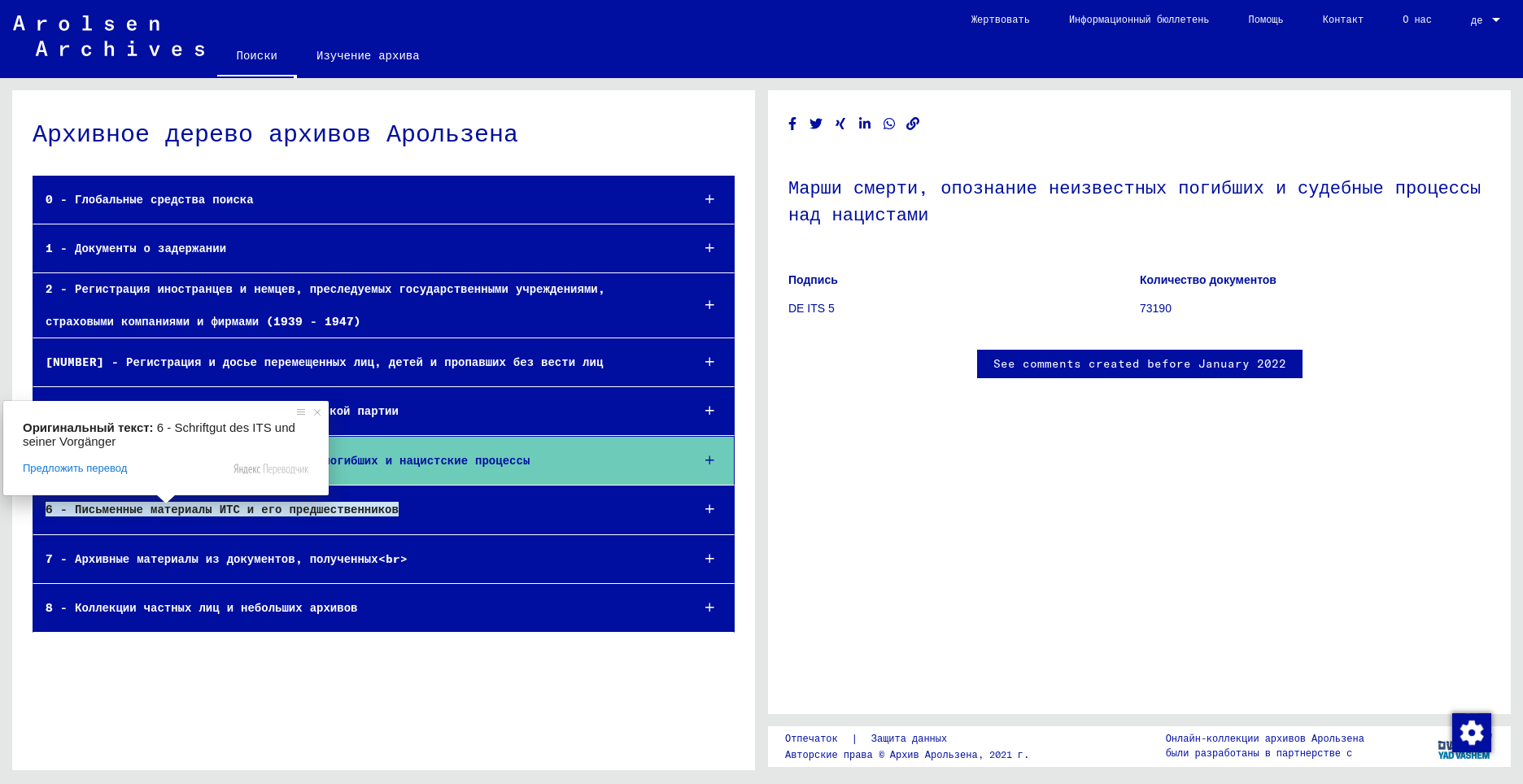 click on "6 - Письменные материалы ИТС и его предшественников" at bounding box center [222, 509] 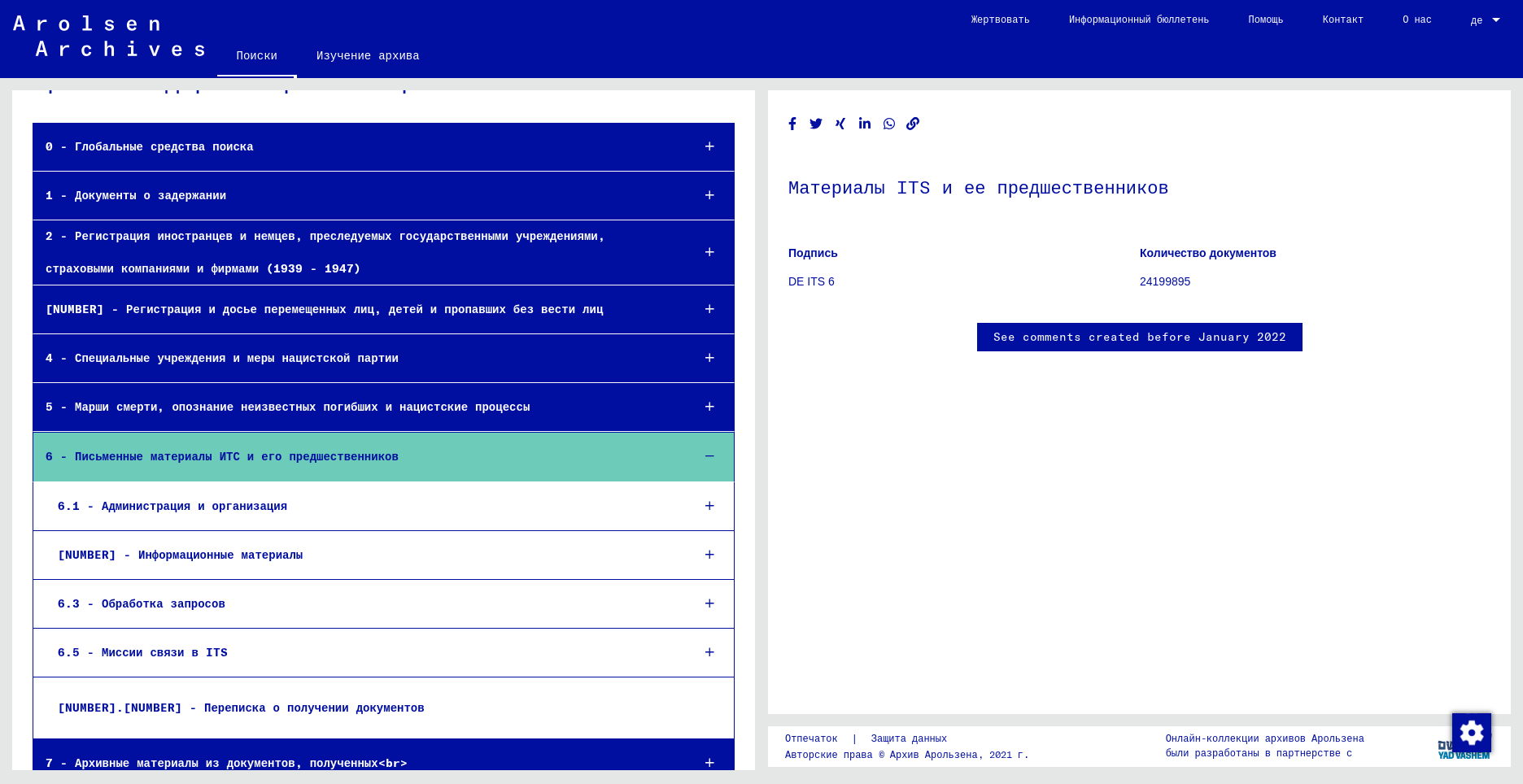 scroll, scrollTop: 81, scrollLeft: 0, axis: vertical 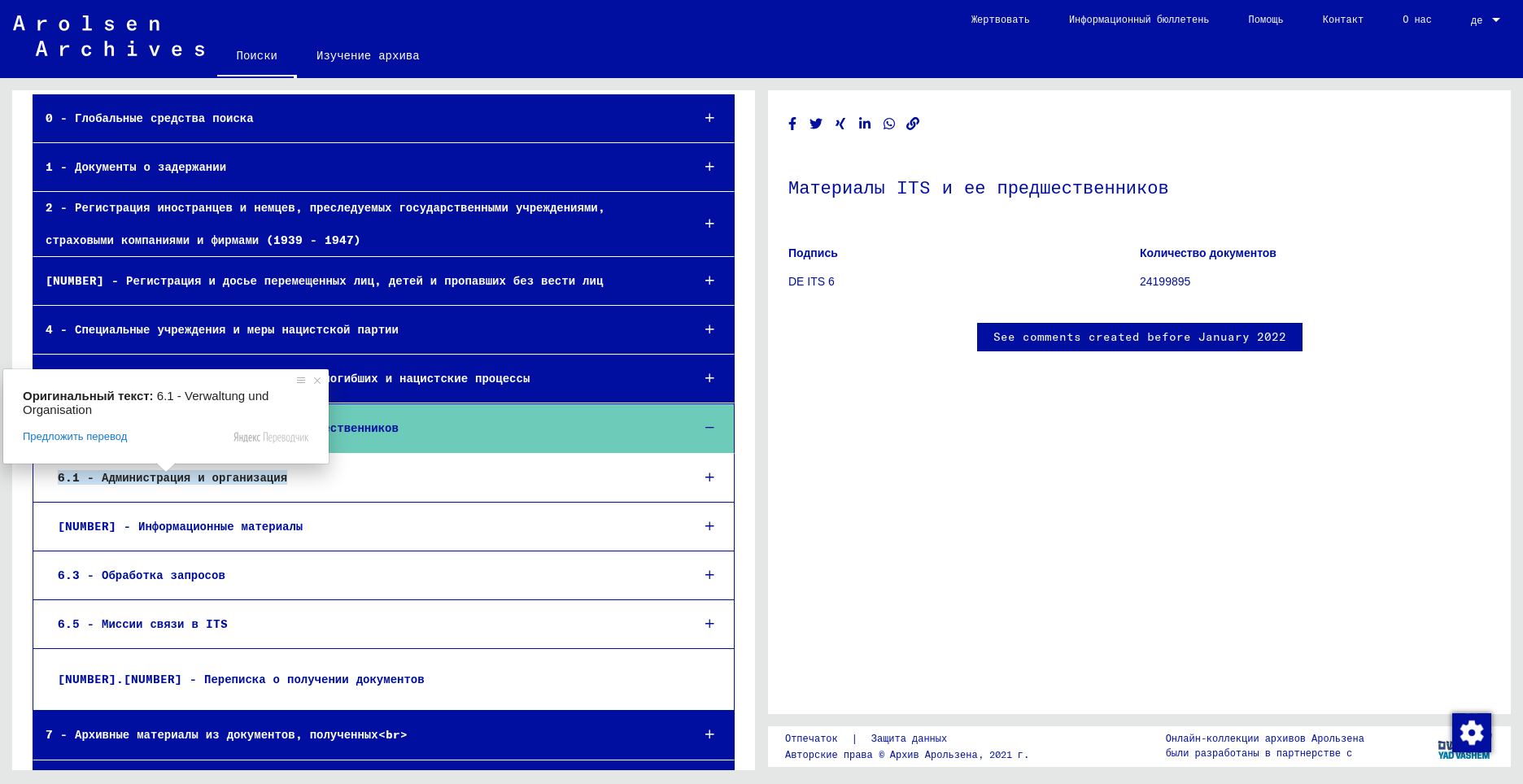 click at bounding box center (166, 468) 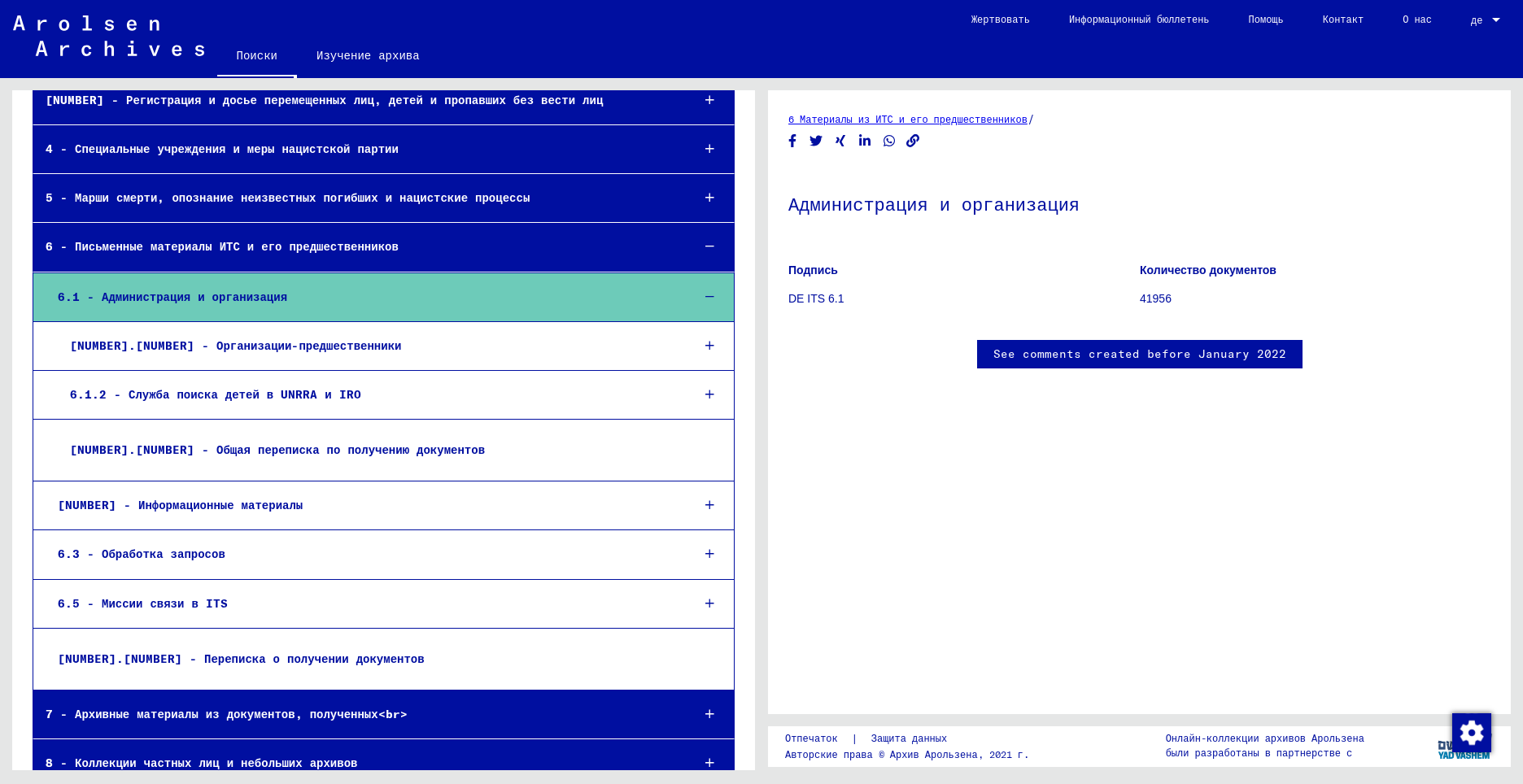 scroll, scrollTop: 288, scrollLeft: 0, axis: vertical 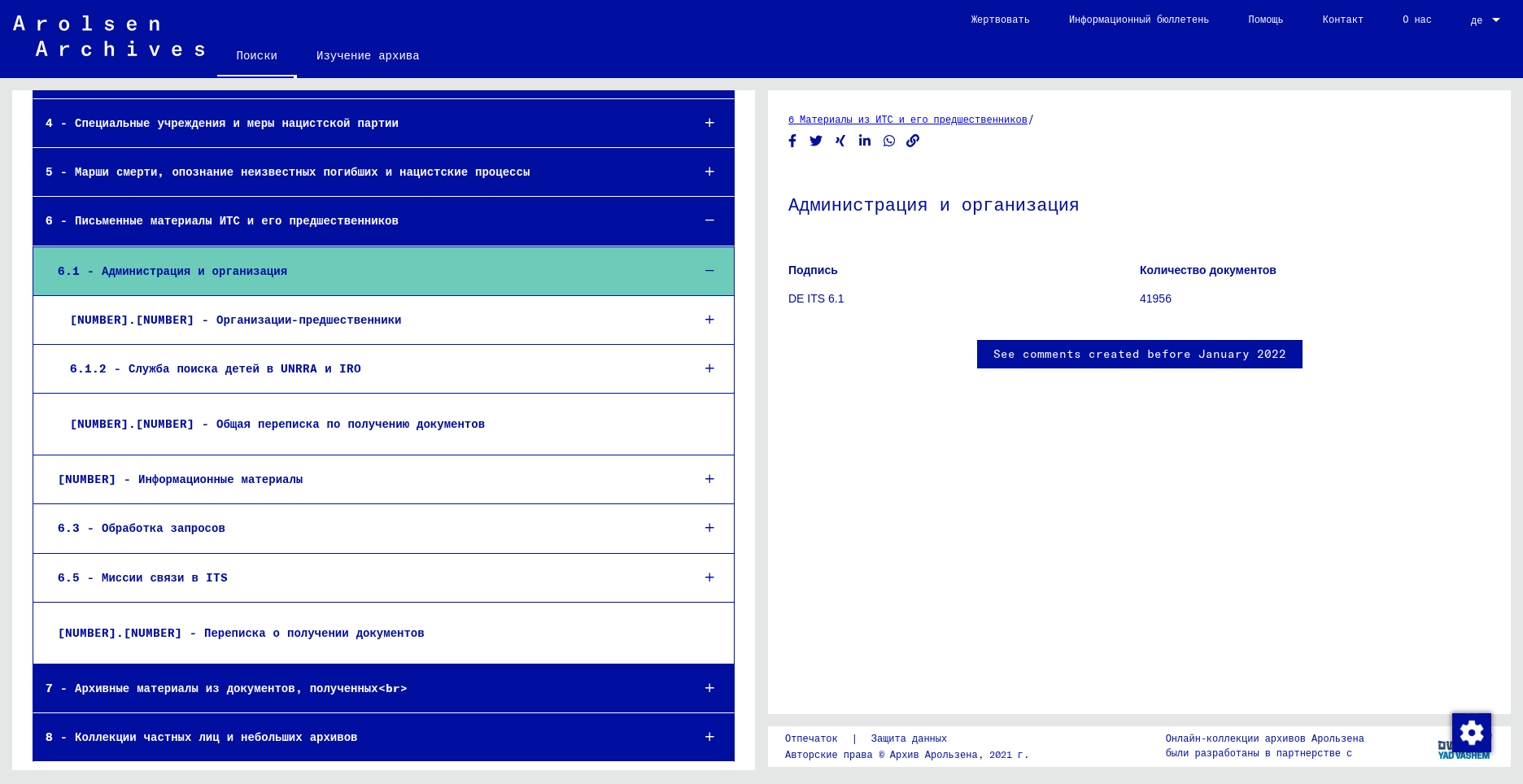 click on "6.1 - Администрация и организация" at bounding box center (362, 271) 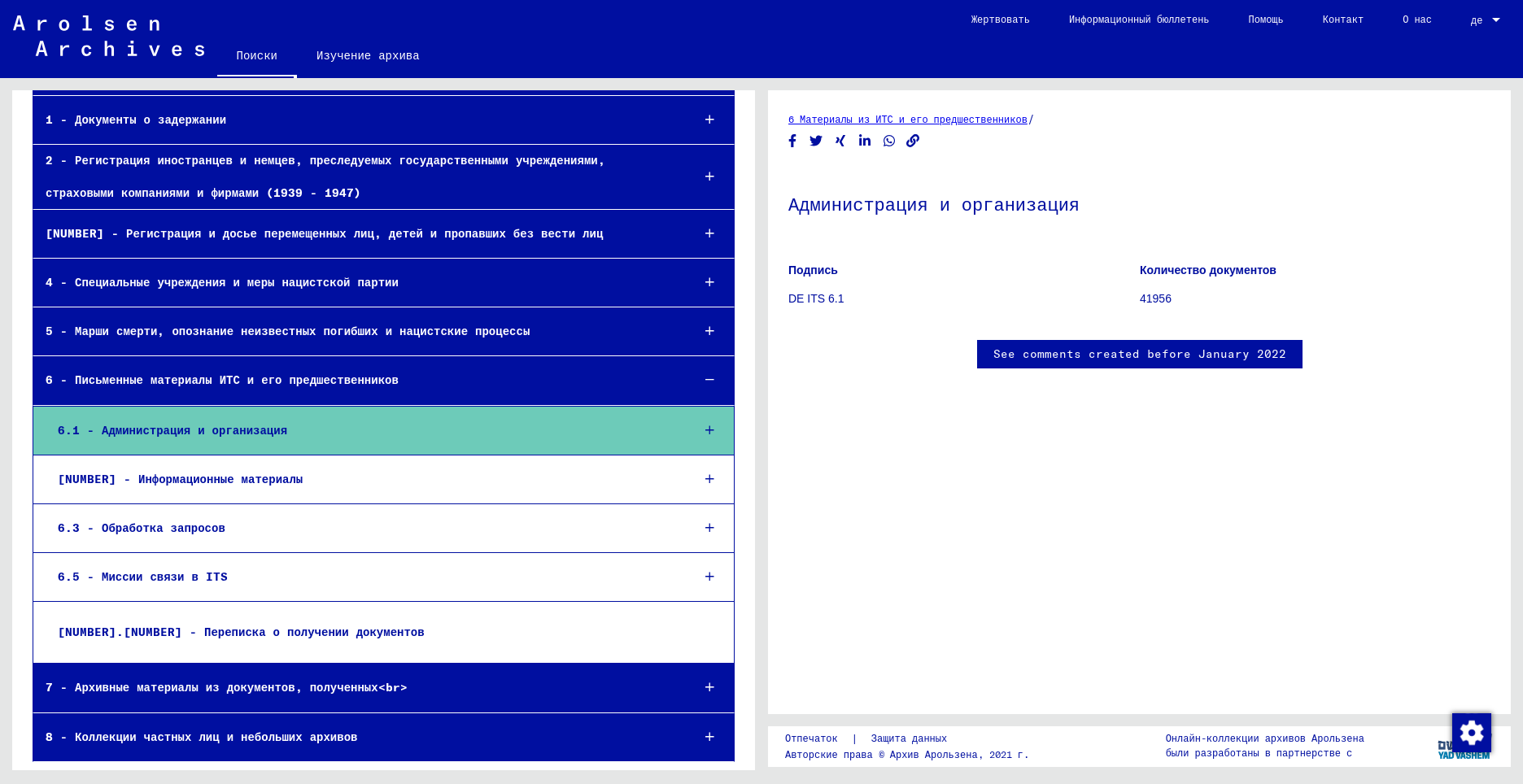 scroll, scrollTop: 128, scrollLeft: 0, axis: vertical 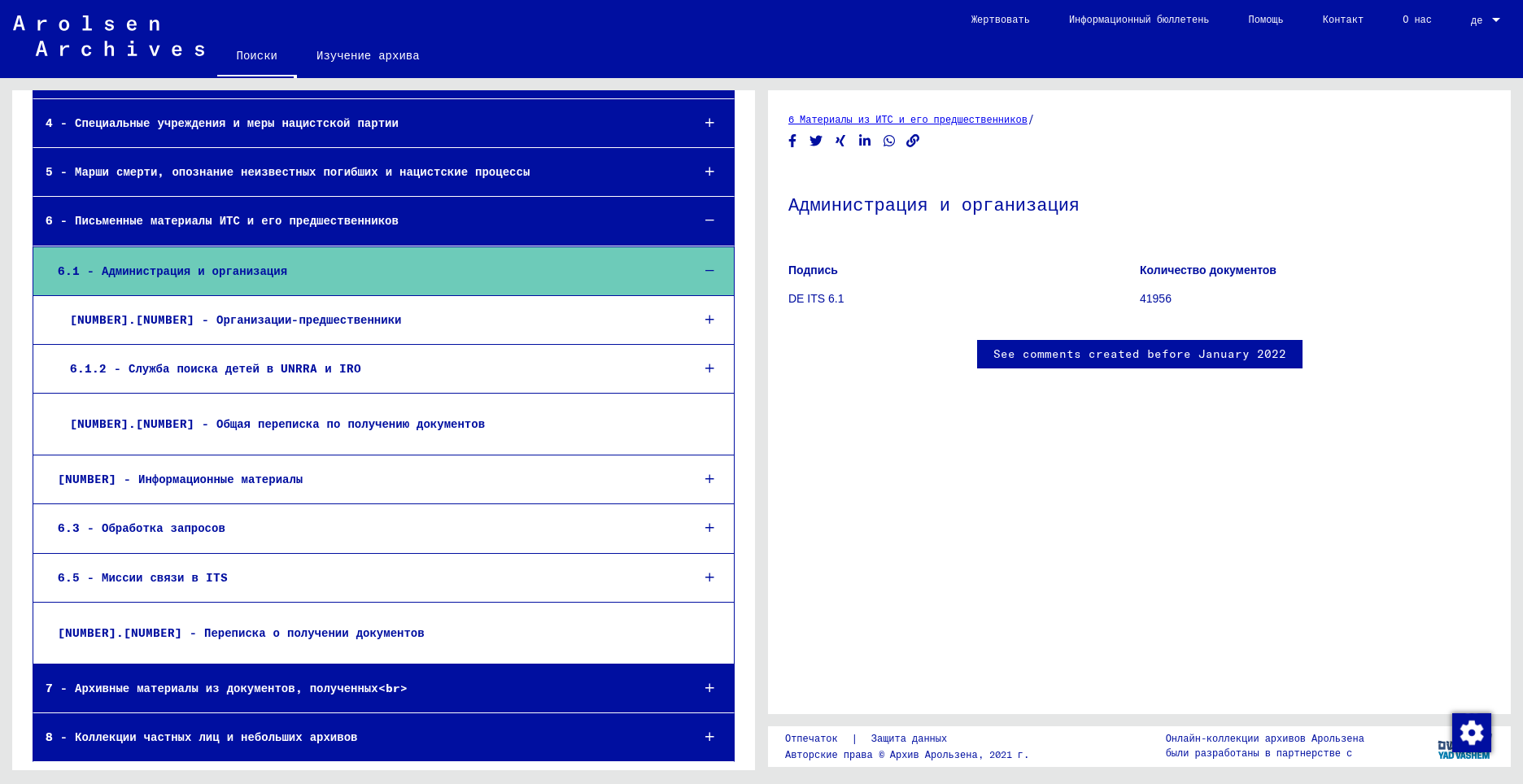 click on "6 - Письменные материалы ИТС и его предшественников" at bounding box center [222, 220] 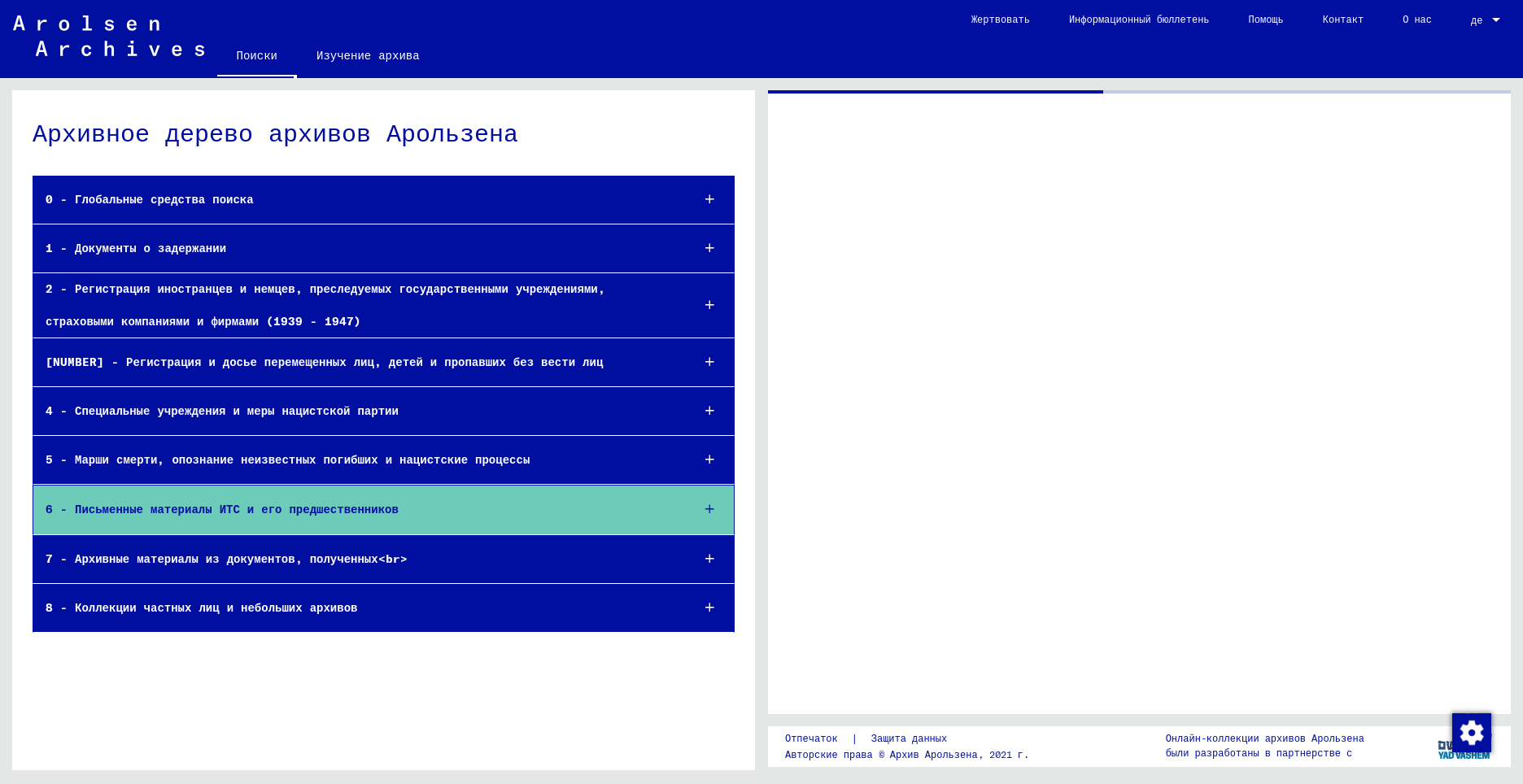 scroll, scrollTop: 0, scrollLeft: 0, axis: both 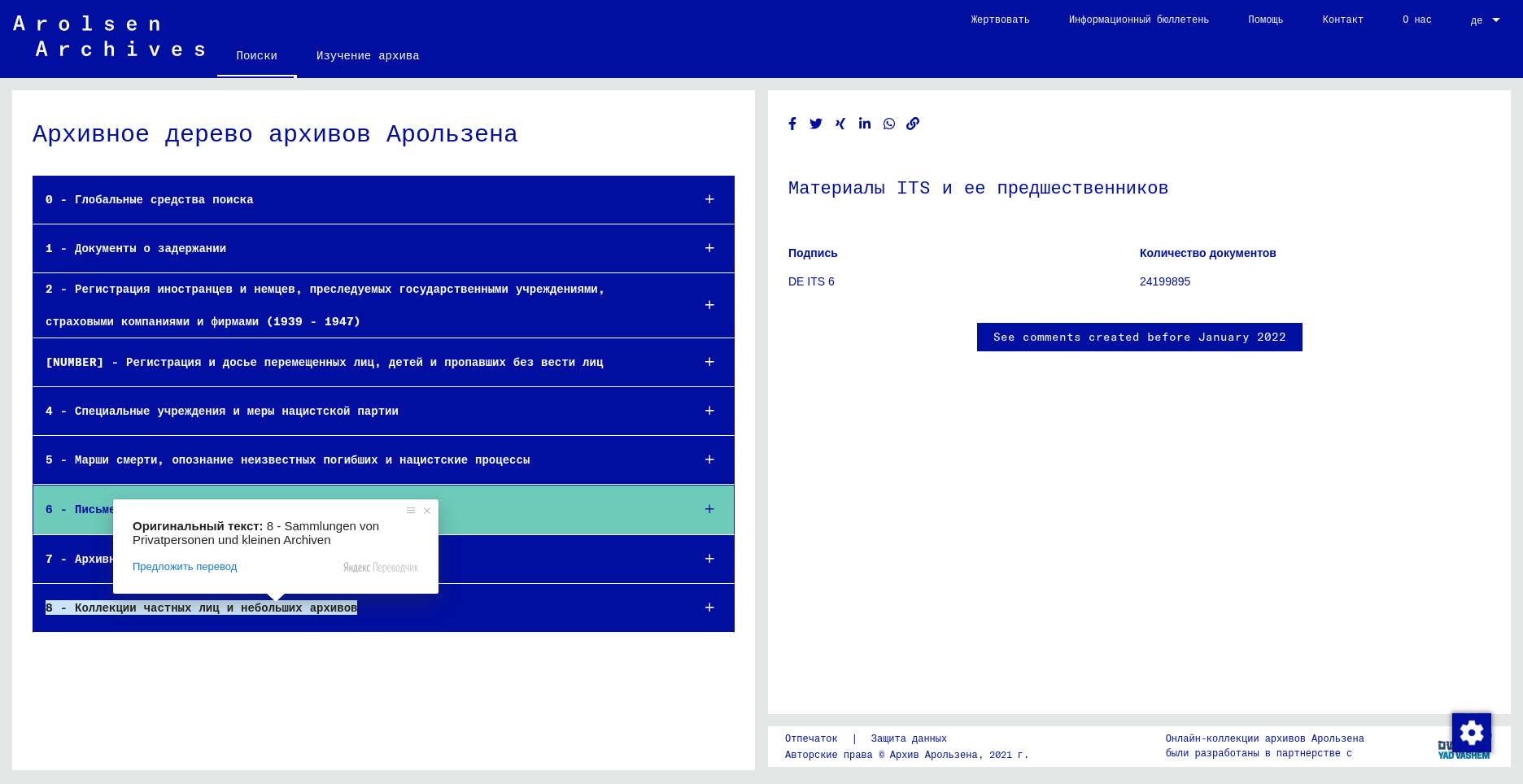 click at bounding box center [276, 598] 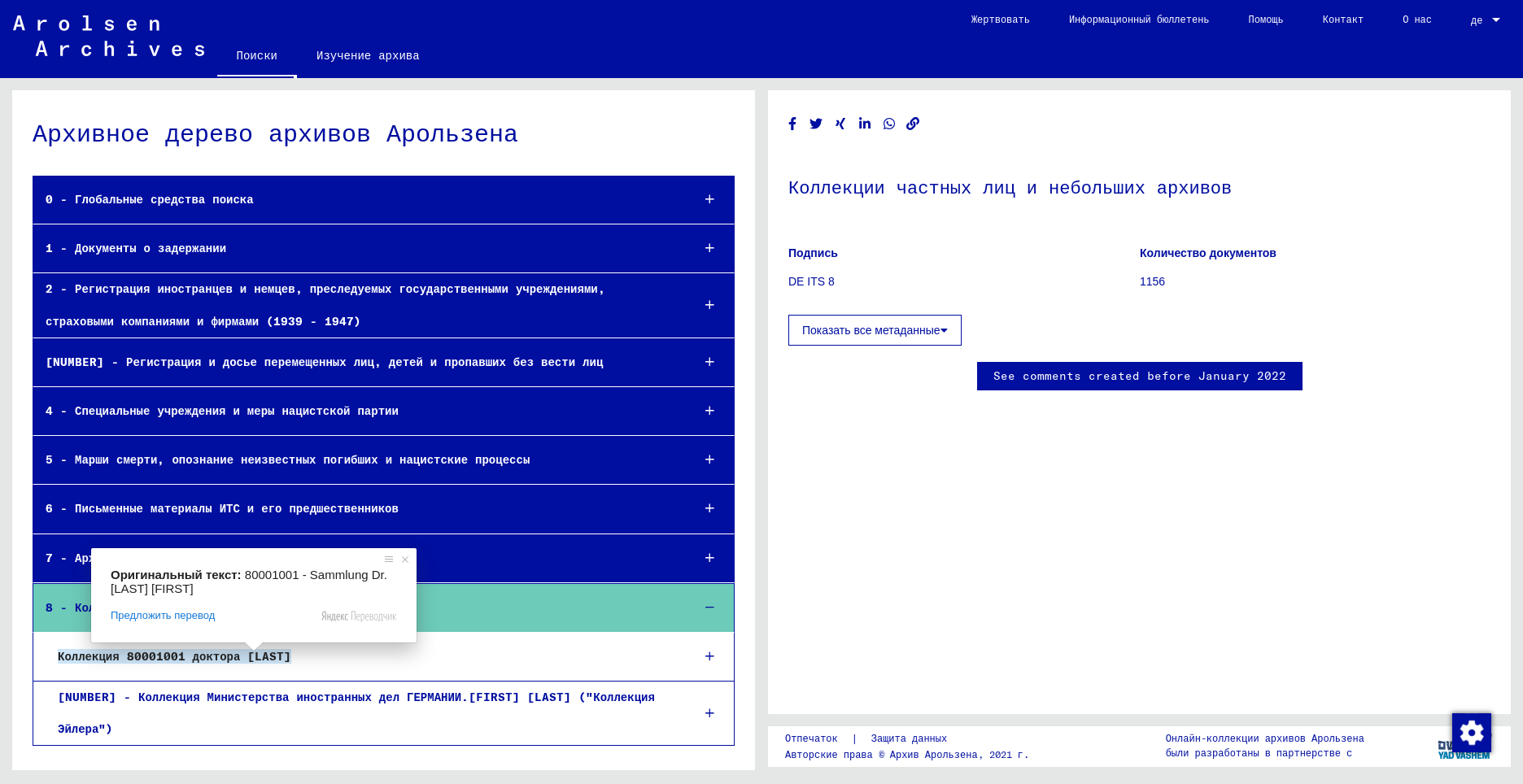 click at bounding box center [254, 647] 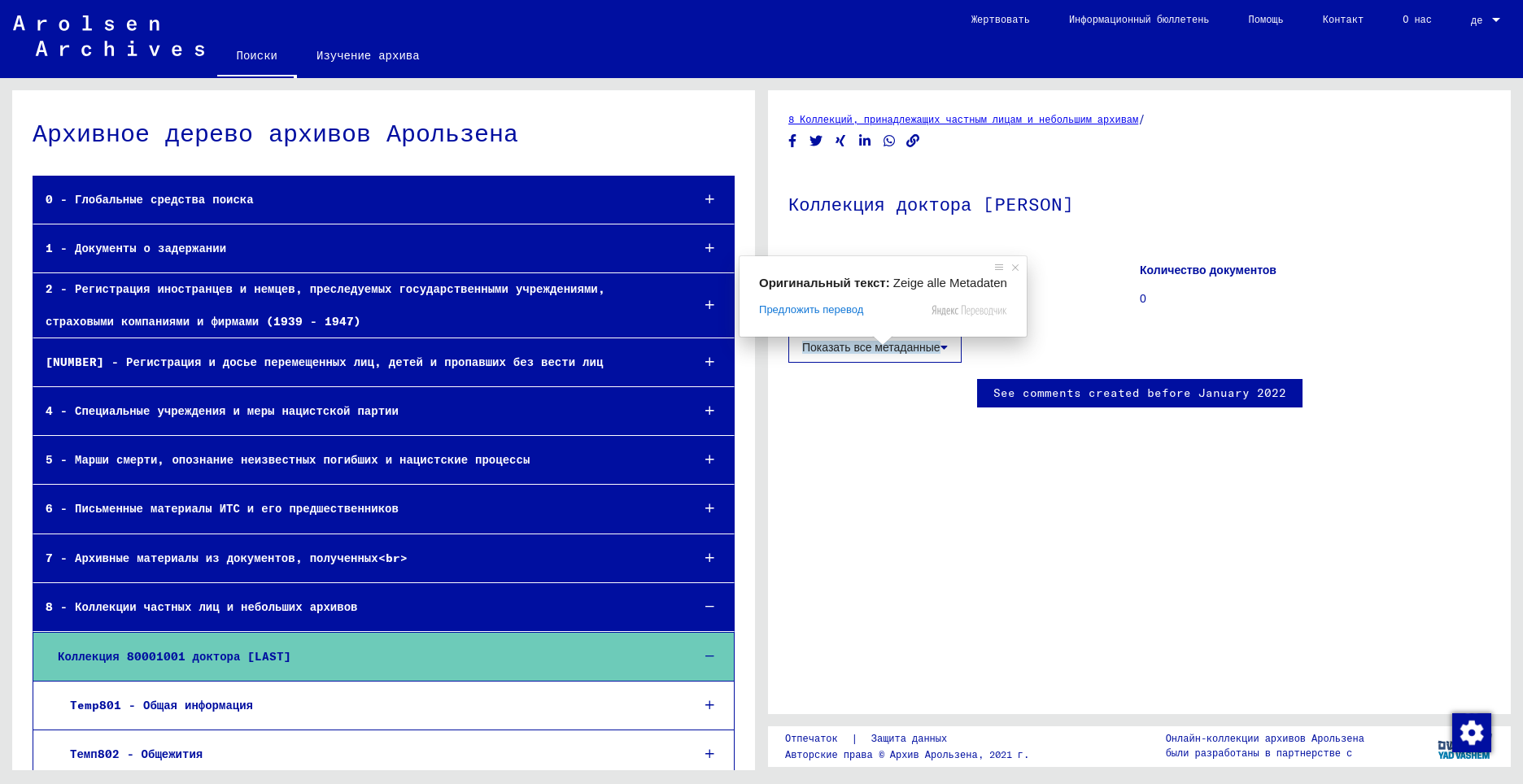click at bounding box center (883, 341) 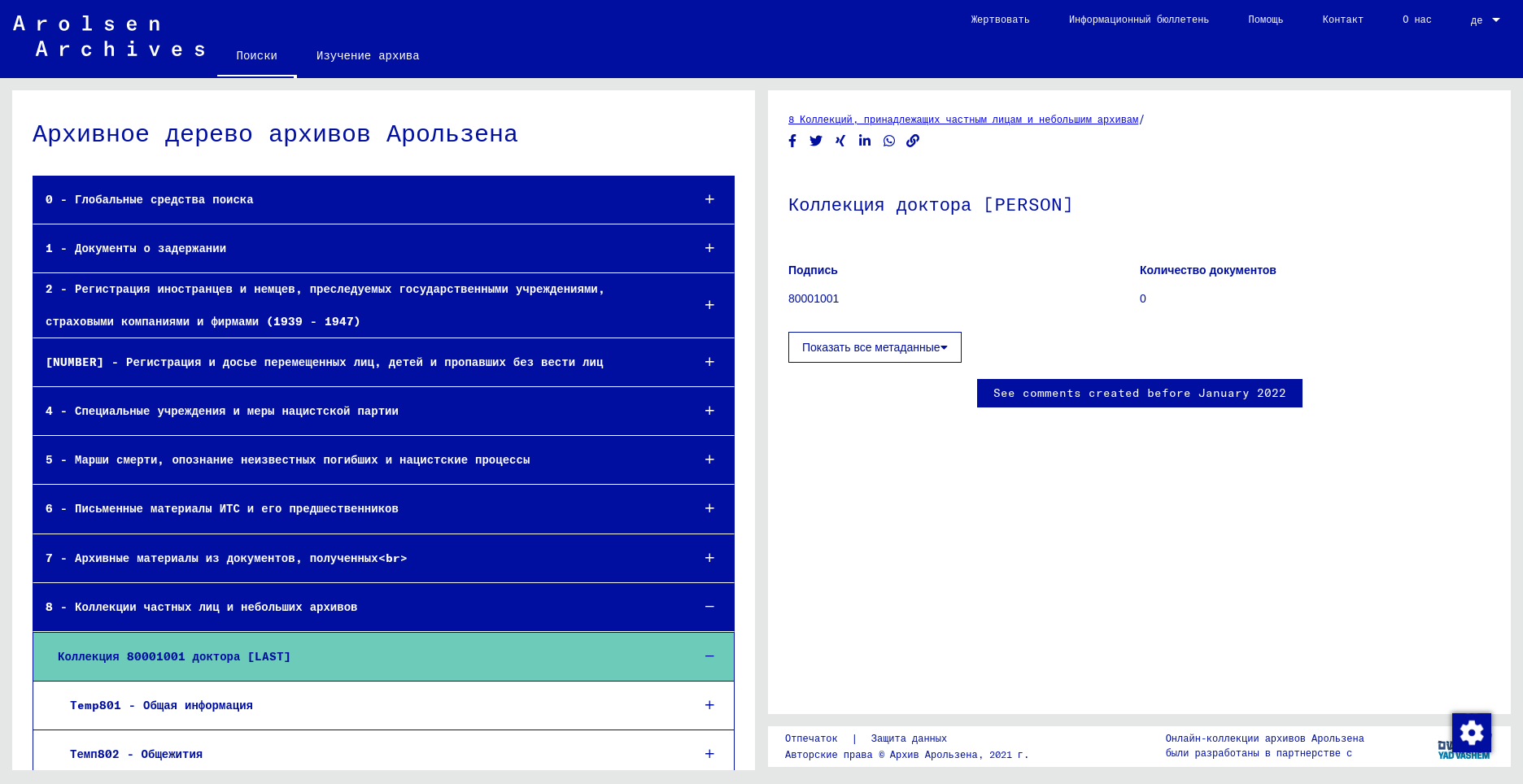 click on "Показать все метаданные" 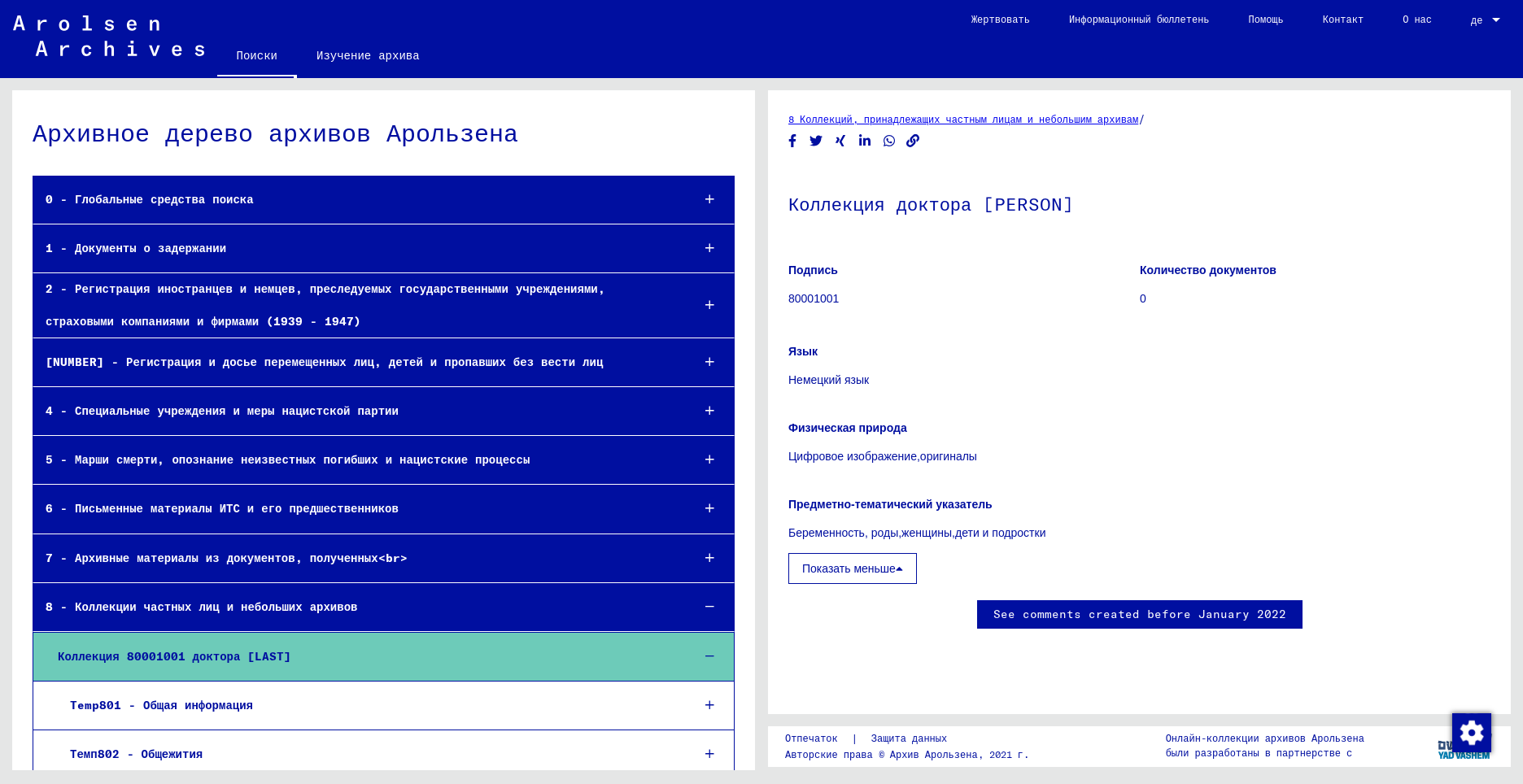 scroll, scrollTop: 486, scrollLeft: 0, axis: vertical 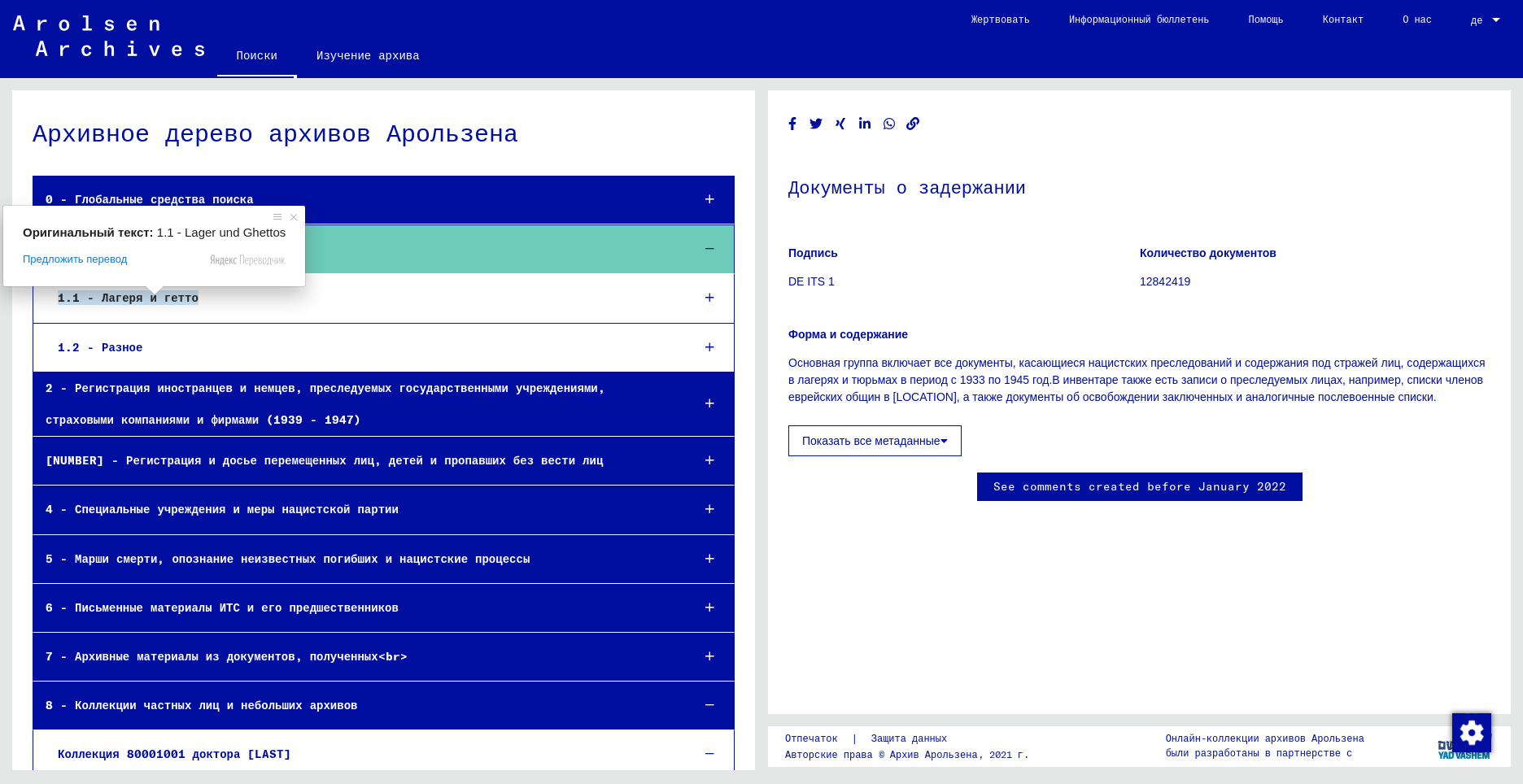 click on "1.1 - Лагеря и гетто" at bounding box center (128, 298) 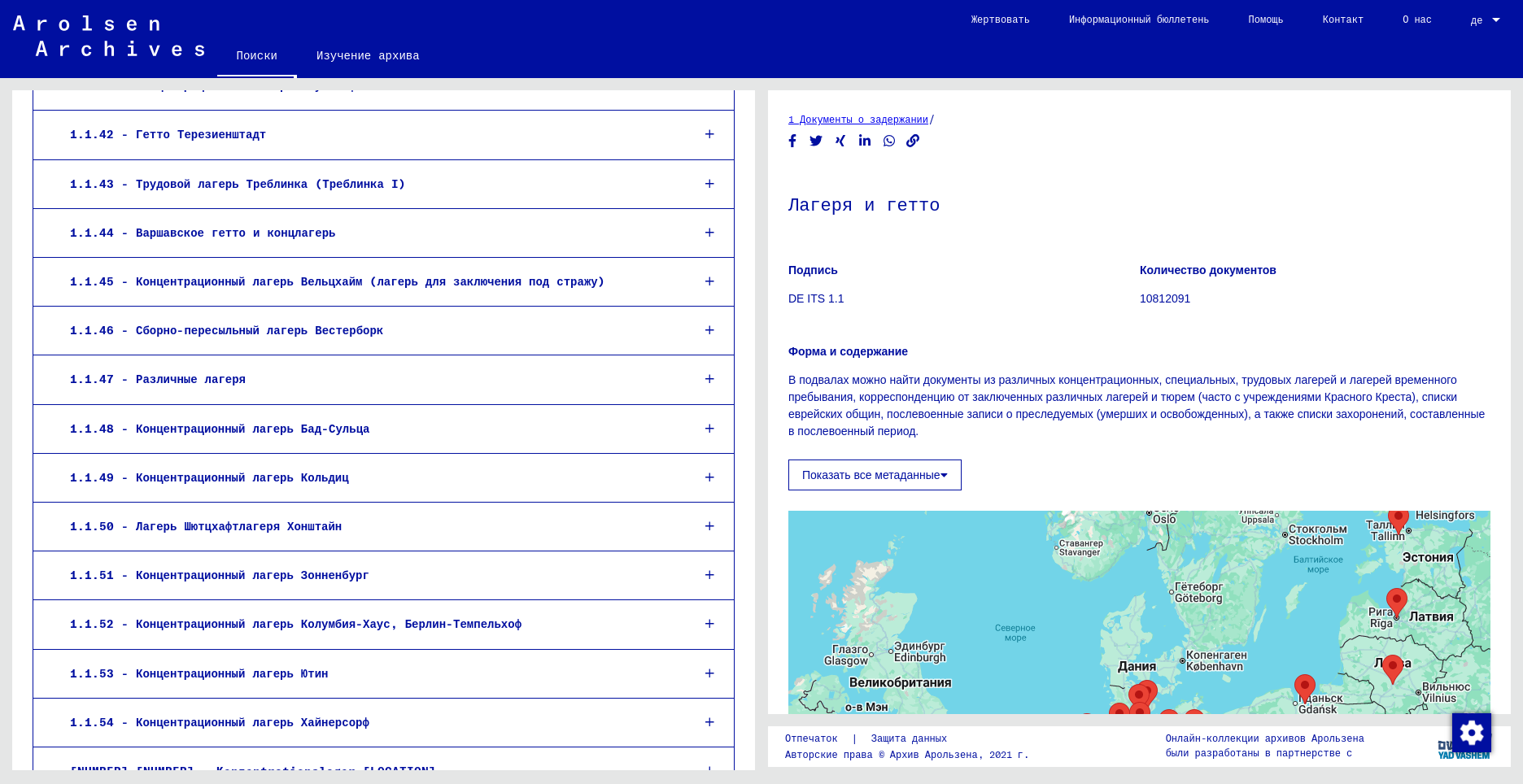 scroll, scrollTop: 2277, scrollLeft: 0, axis: vertical 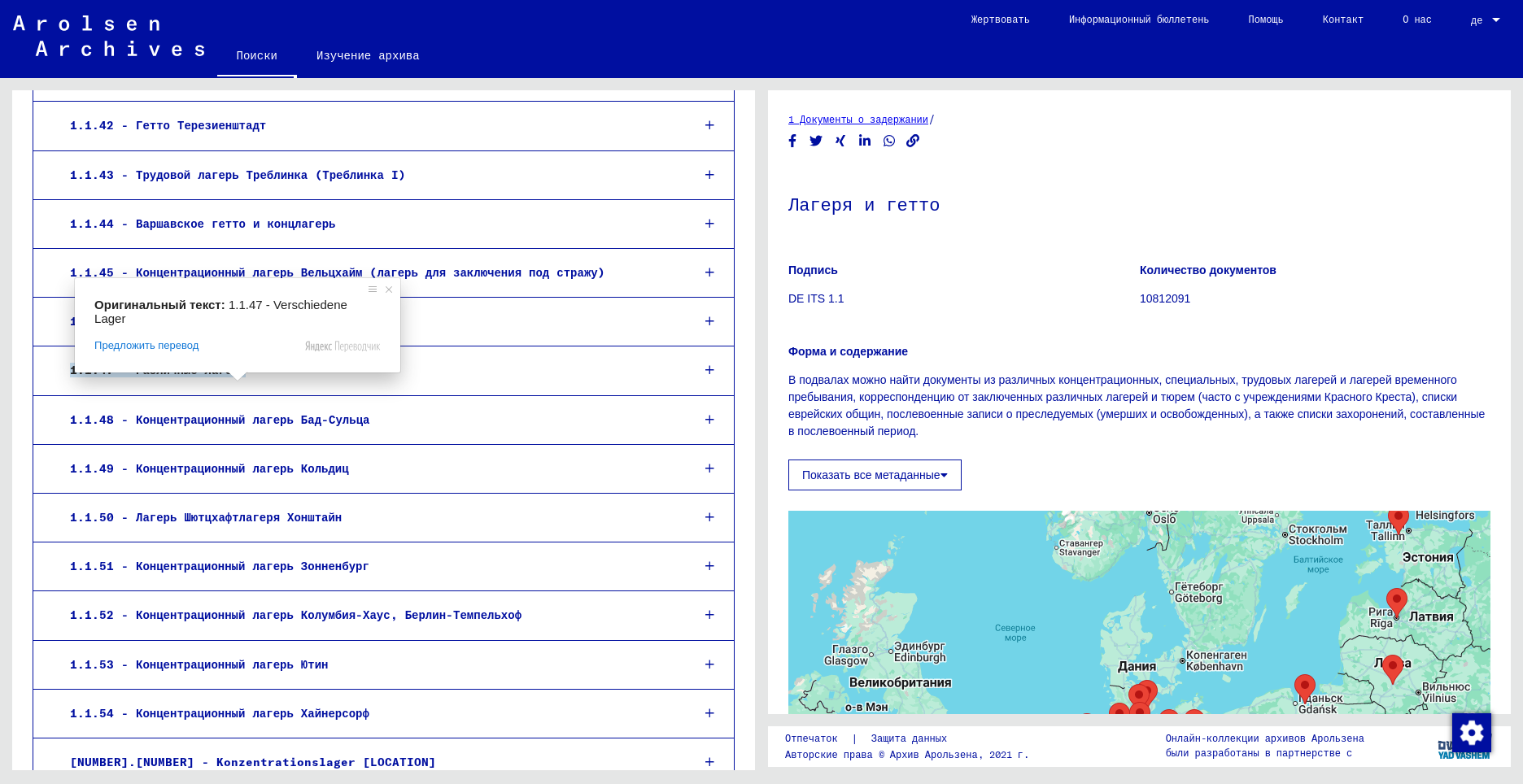 click on "1.1.47 - Различные лагеря" at bounding box center (158, 370) 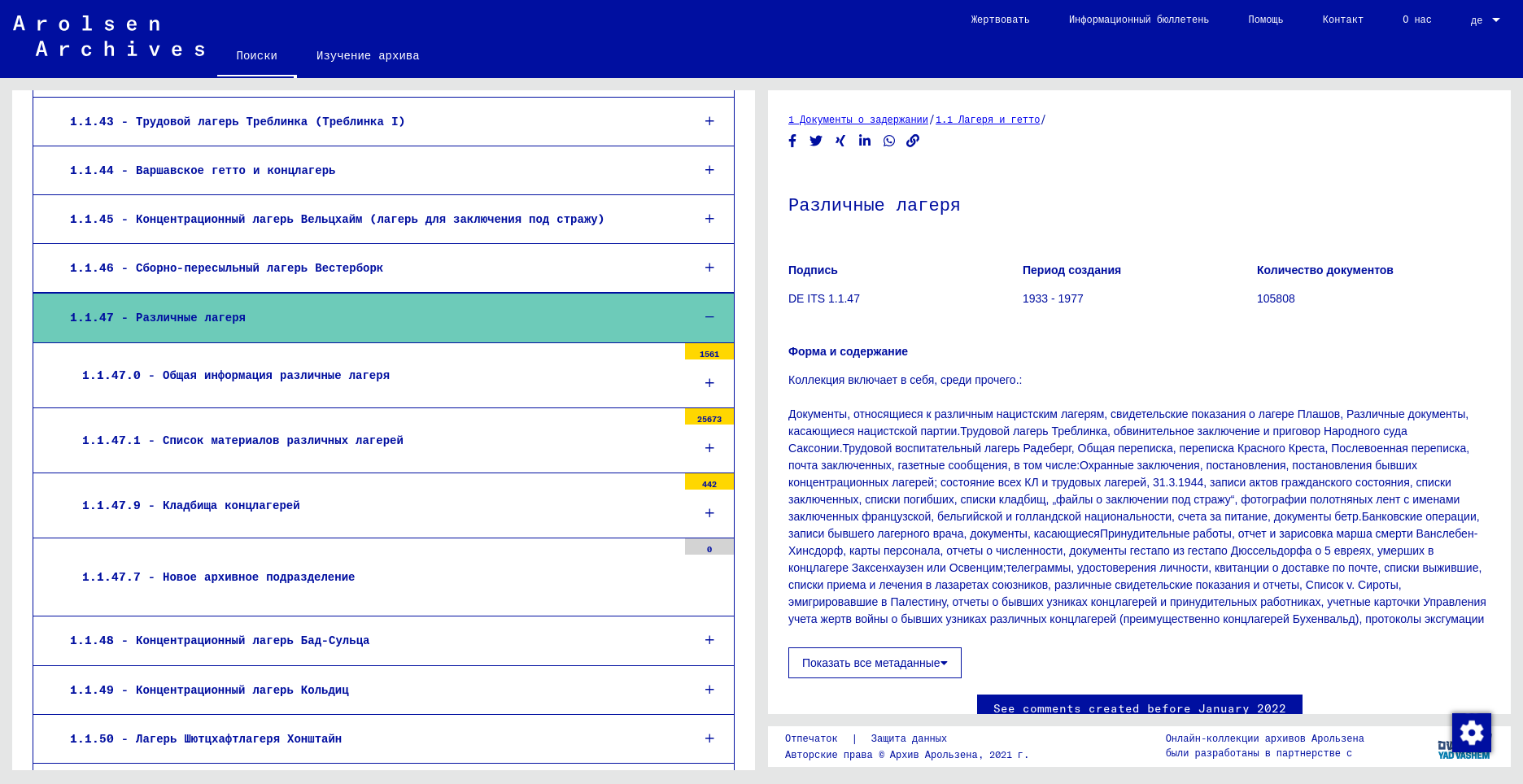 scroll, scrollTop: 2358, scrollLeft: 0, axis: vertical 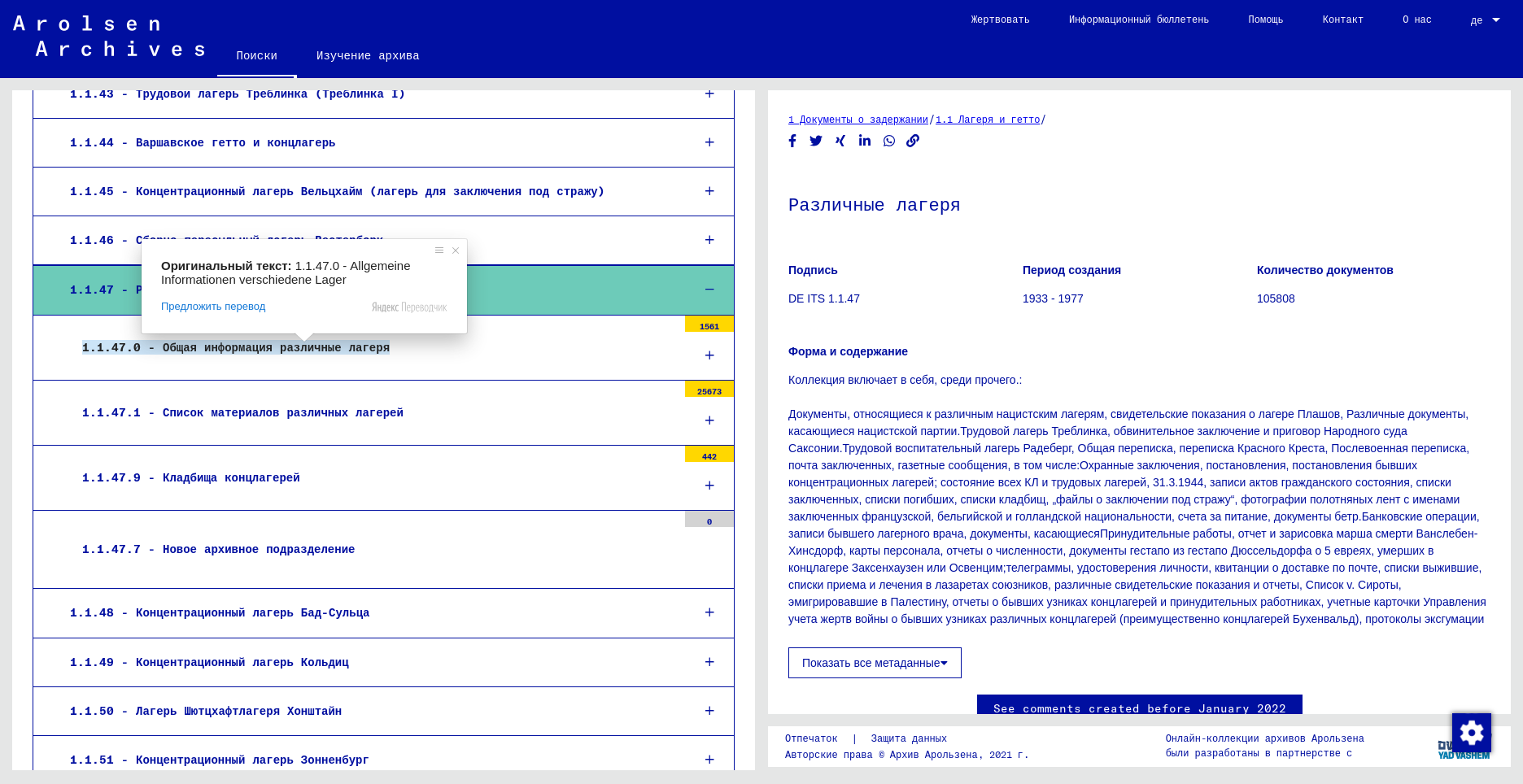 click on "1.1.47.0 - Общая информация различные лагеря" at bounding box center (236, 347) 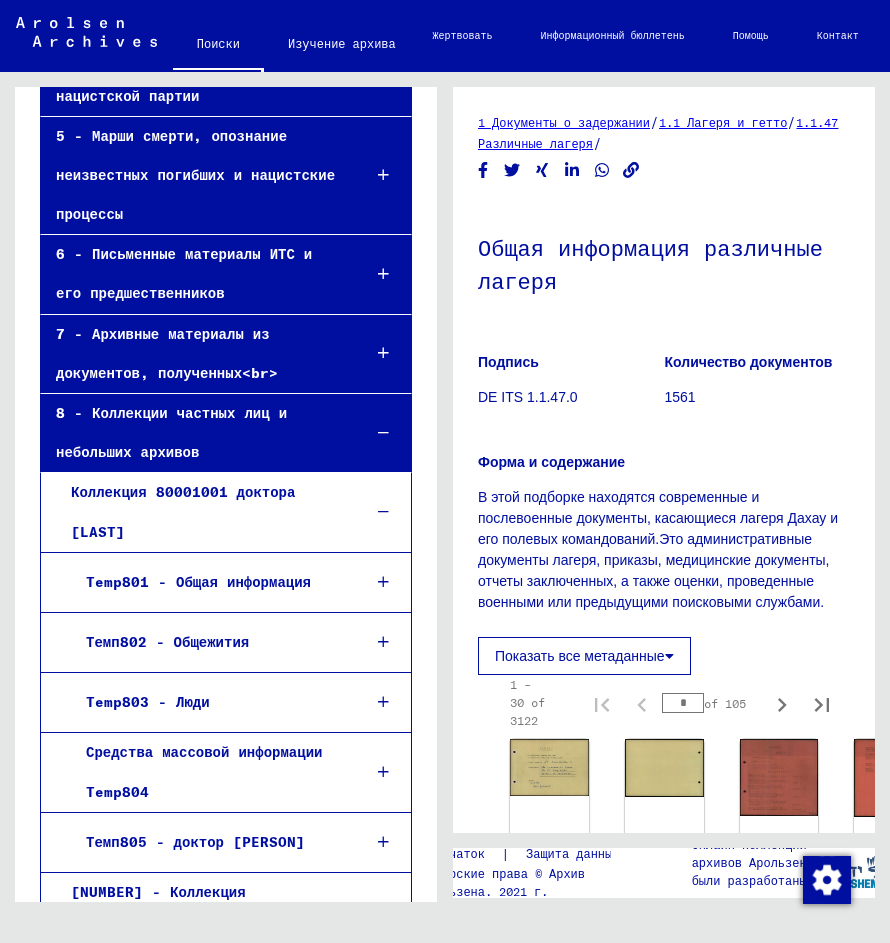 scroll, scrollTop: 8590, scrollLeft: 0, axis: vertical 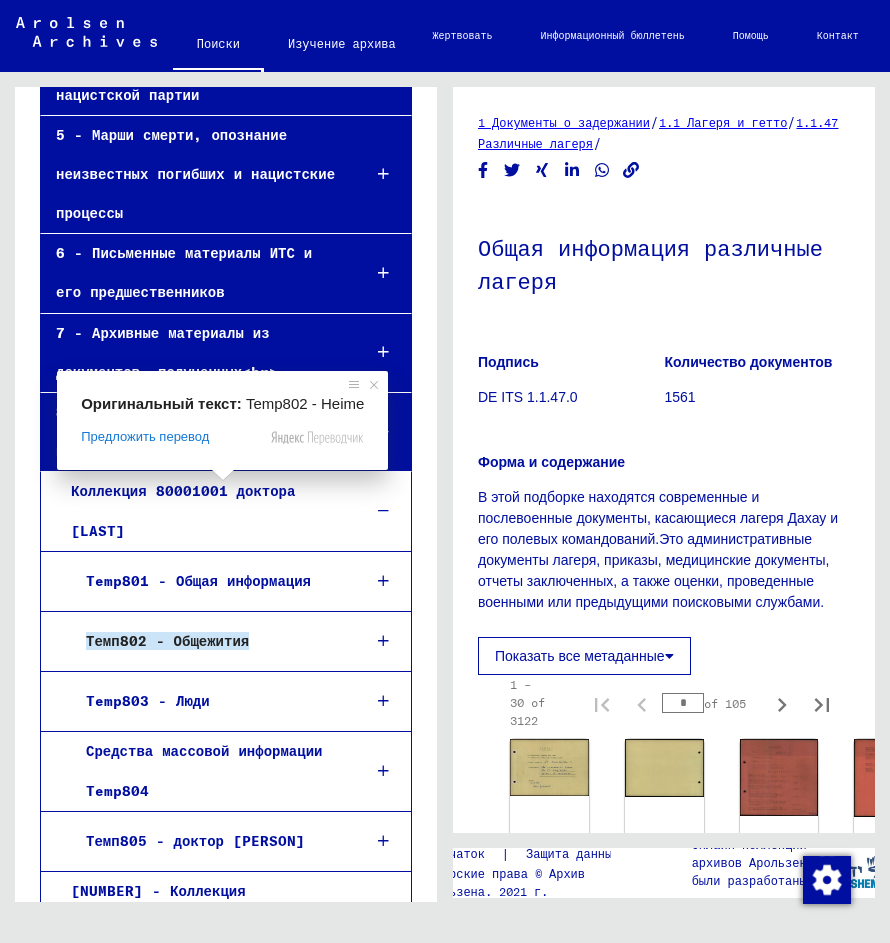 click on "Темп802 - Общежития" at bounding box center (167, 641) 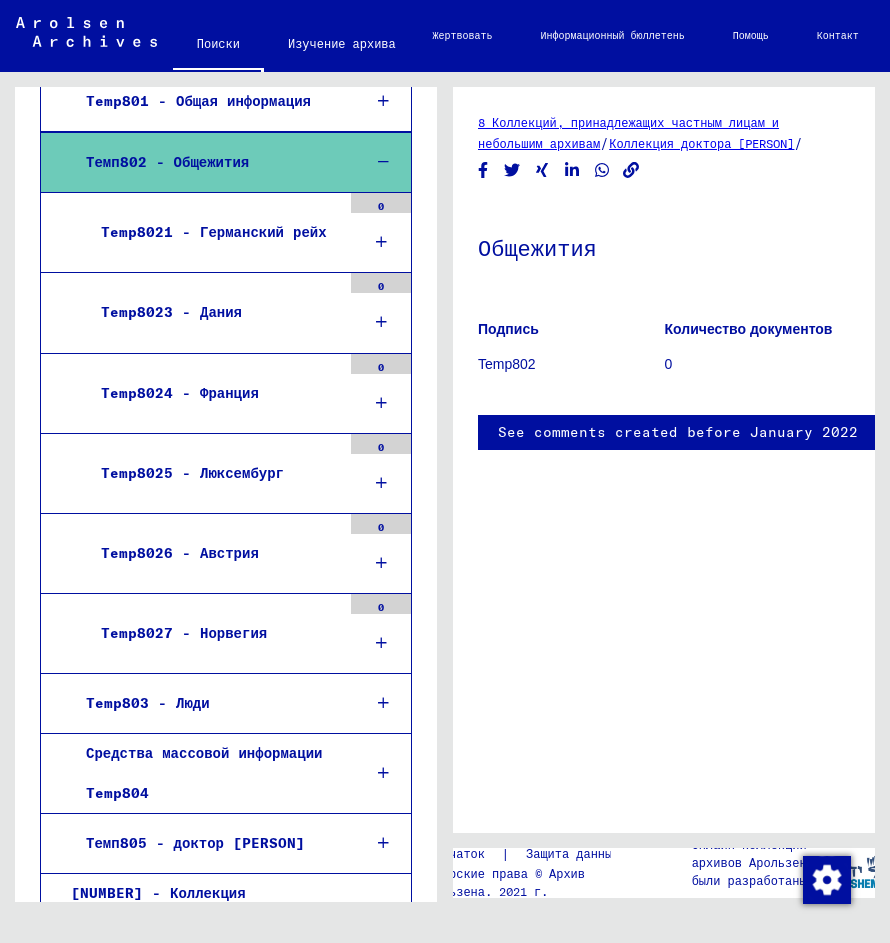 scroll, scrollTop: 9071, scrollLeft: 0, axis: vertical 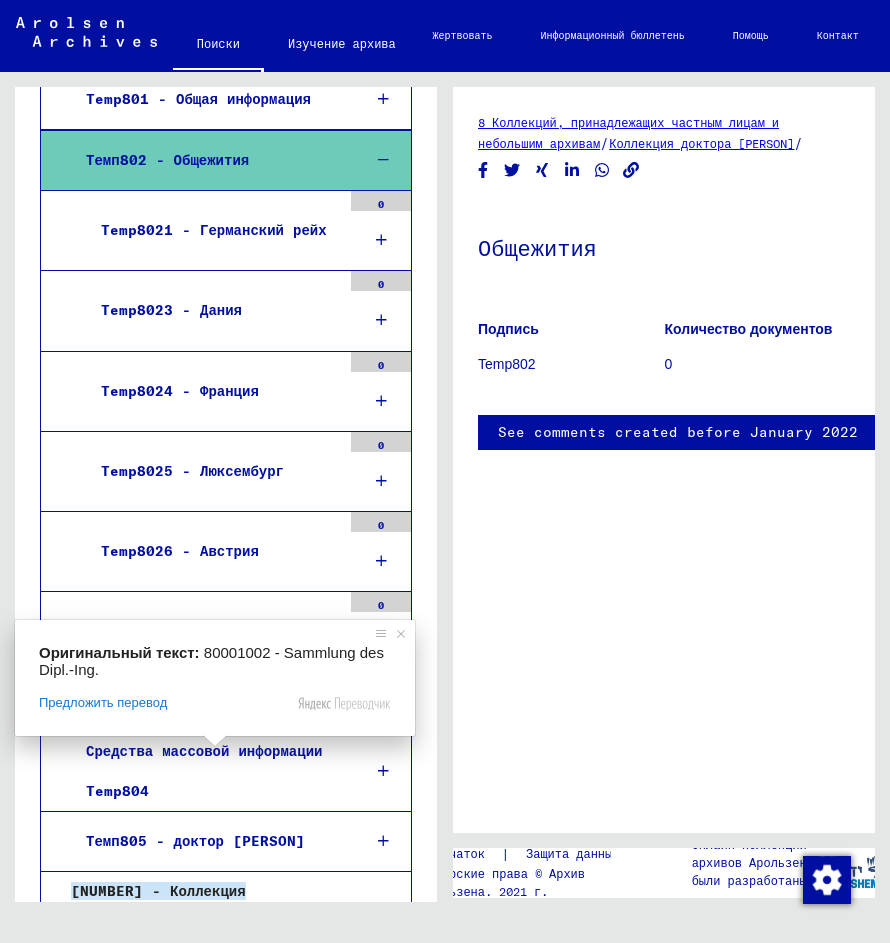 click on "[NUMBER] - Коллекция Министерства иностранных дел ГЕРМАНИИ." at bounding box center (189, 930) 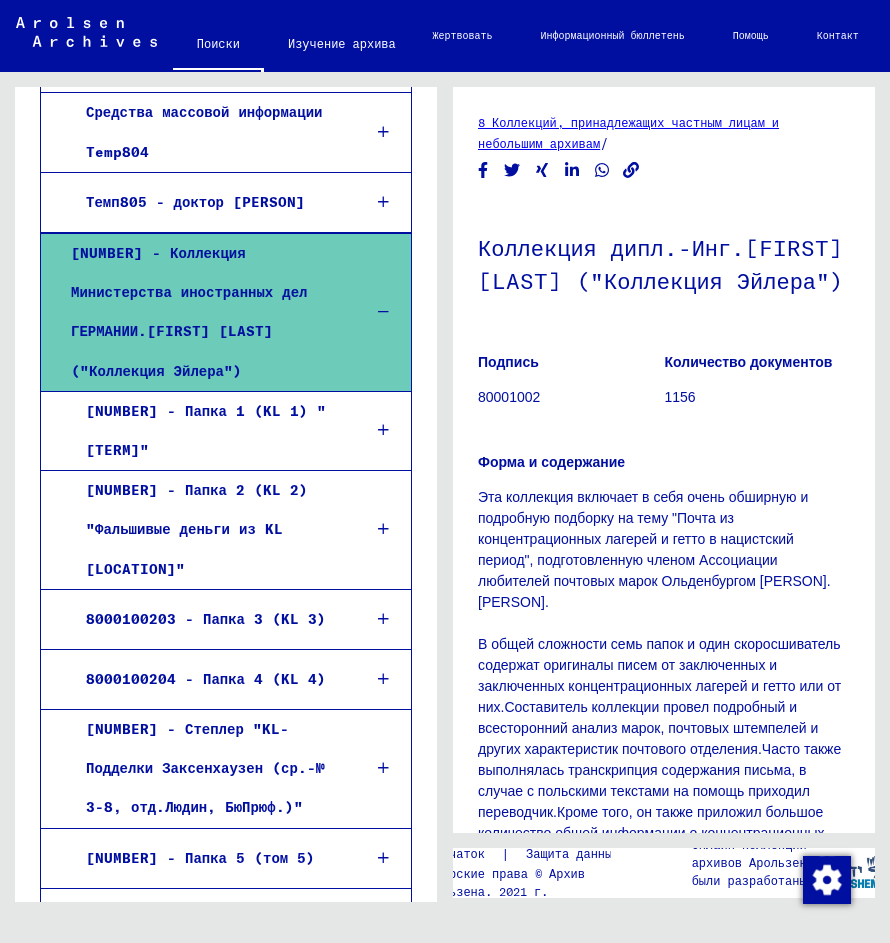 scroll, scrollTop: 9728, scrollLeft: 0, axis: vertical 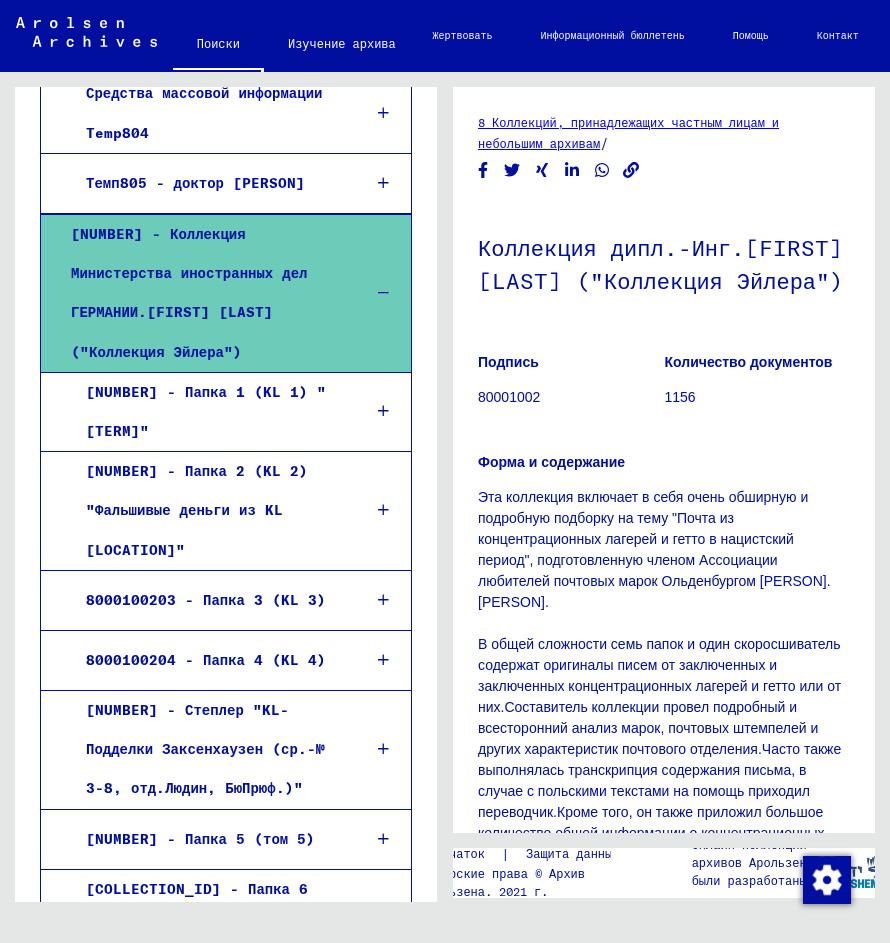 click on "Suchen   Archiv erkunden  Spenden Newsletter Hilfe Kontakt Über Uns Поиски  Изучение архива  Подробные вопросы/информация о документах? Подайте бесплатную заявку здесь.  Жертвовать Информационный бюллетень Помощь Контакт О нас де де  Архивное дерево архивов Арользена  0 - Глобальные средства поиска 1 - Документы о задержании 1.1 - Лагеря и гетто 1.1.0 - Общие положения 1.1.1 - Полицейский транзитный лагерь Амерсфорт 1.1.2 - Концентрационный лагерь и лагерь смерти Освенцим 1.1.3 - Концентрационный лагерь Берген-Бельзен 1.1.4 - Следственный лагерь Бреендонк 1.1.9 - Лагеря во Франции 1561 358 51 23 32 210" at bounding box center (445, 471) 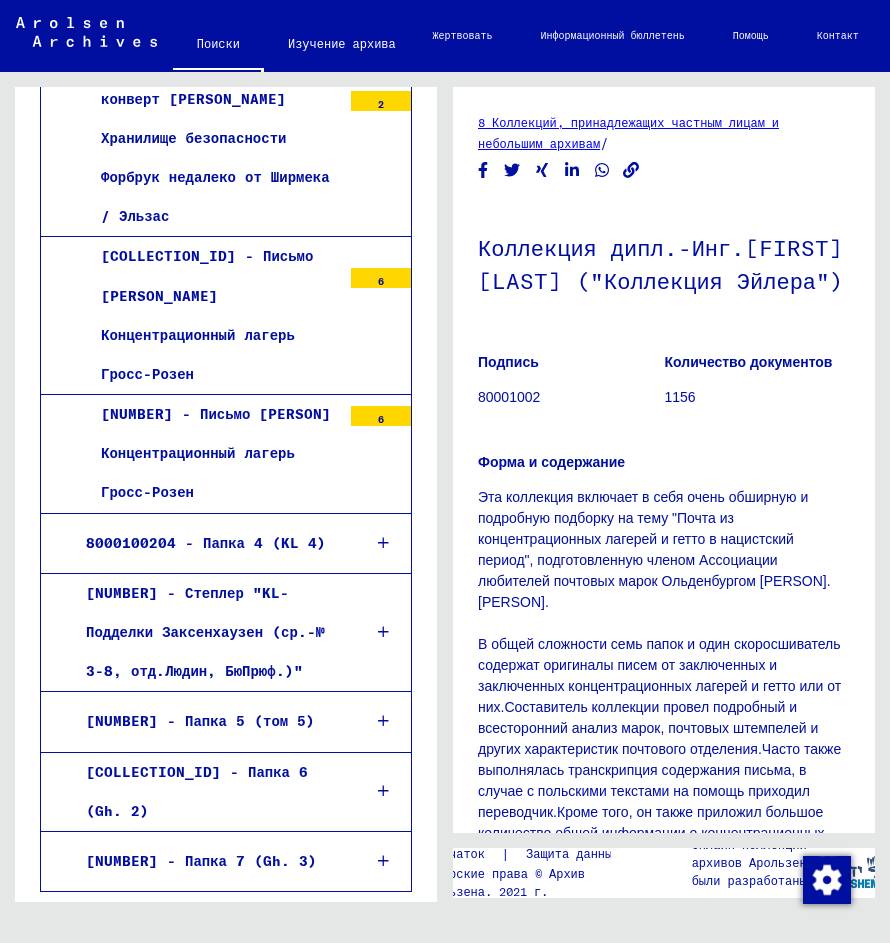 scroll, scrollTop: 13316, scrollLeft: 0, axis: vertical 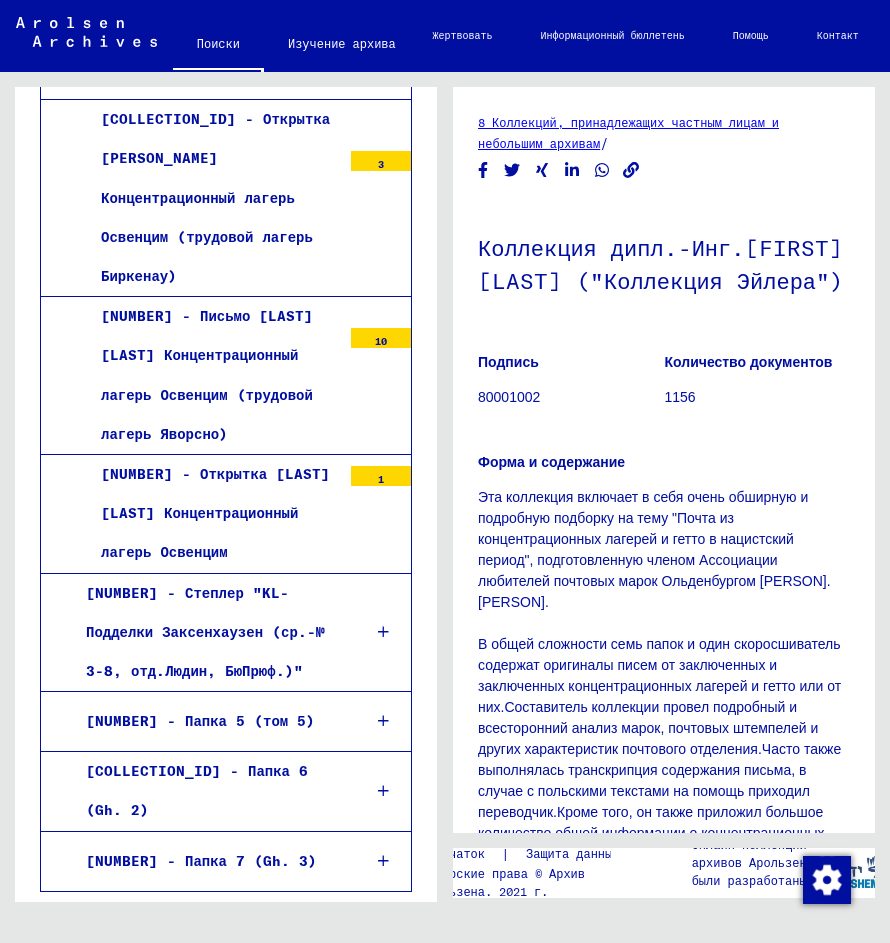 click at bounding box center (383, 632) 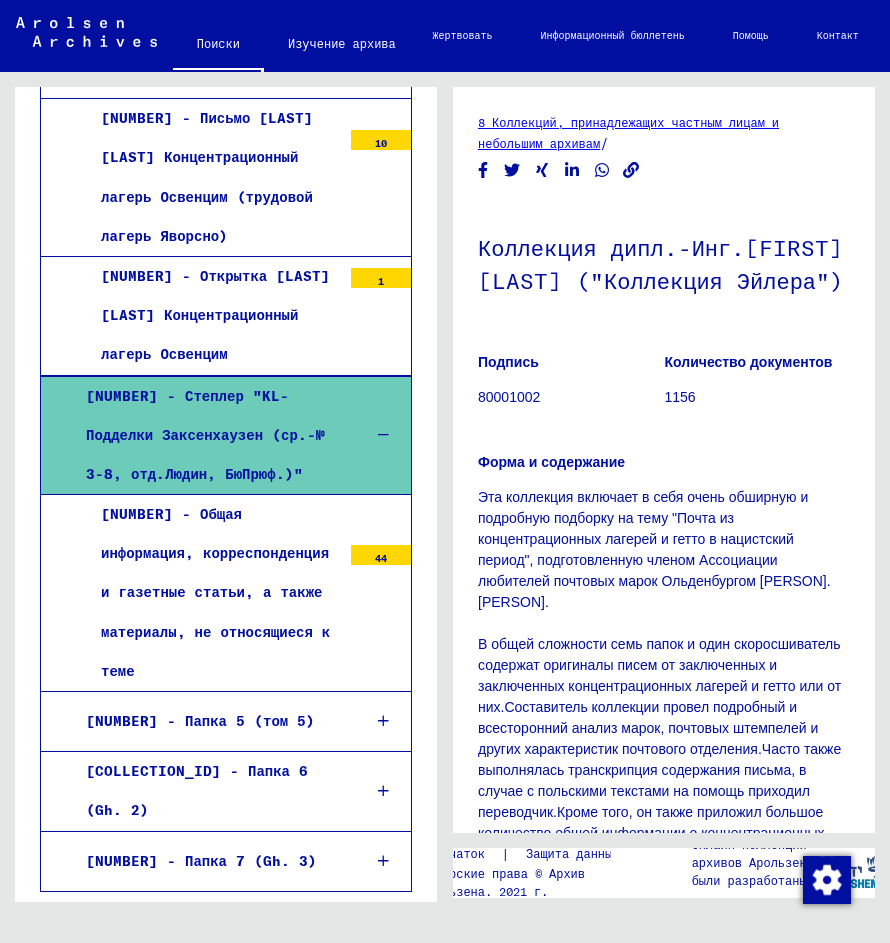 scroll, scrollTop: 16628, scrollLeft: 0, axis: vertical 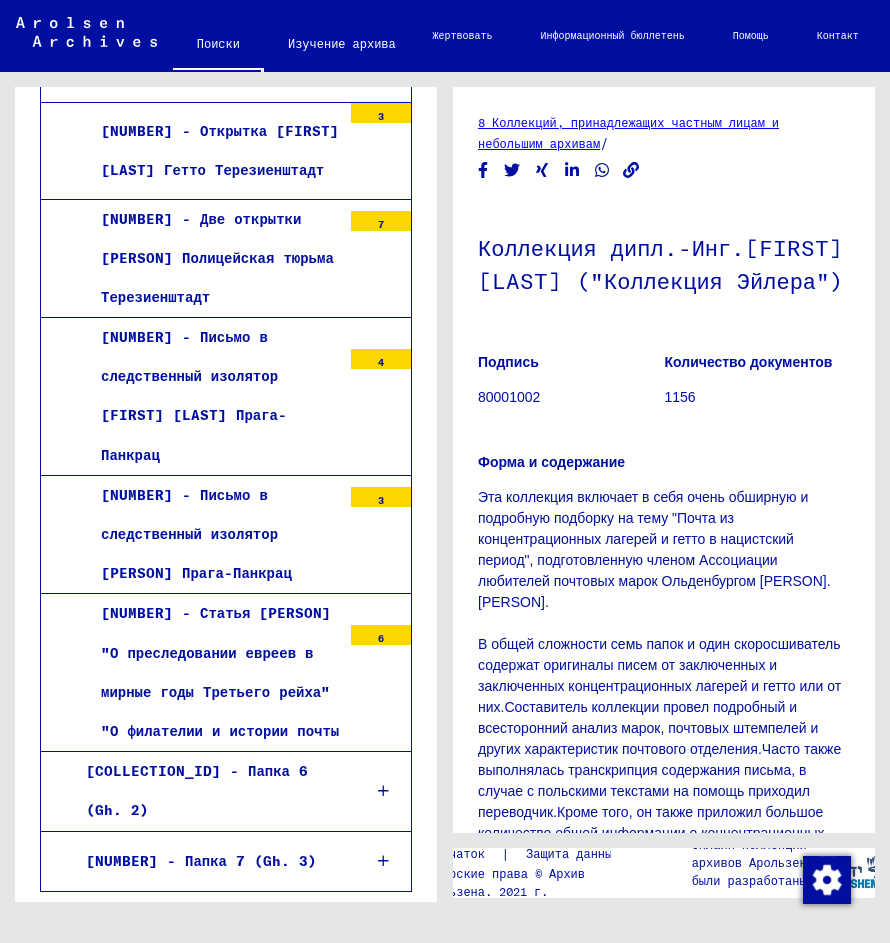 click at bounding box center [383, 791] 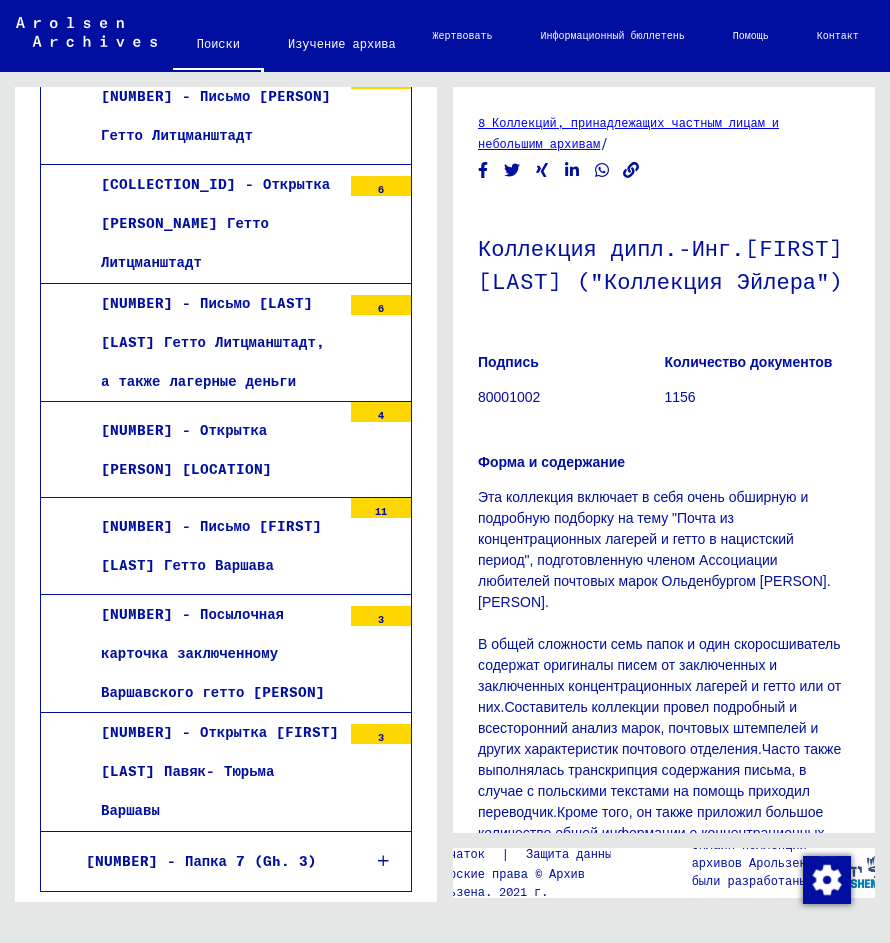 scroll, scrollTop: 21252, scrollLeft: 0, axis: vertical 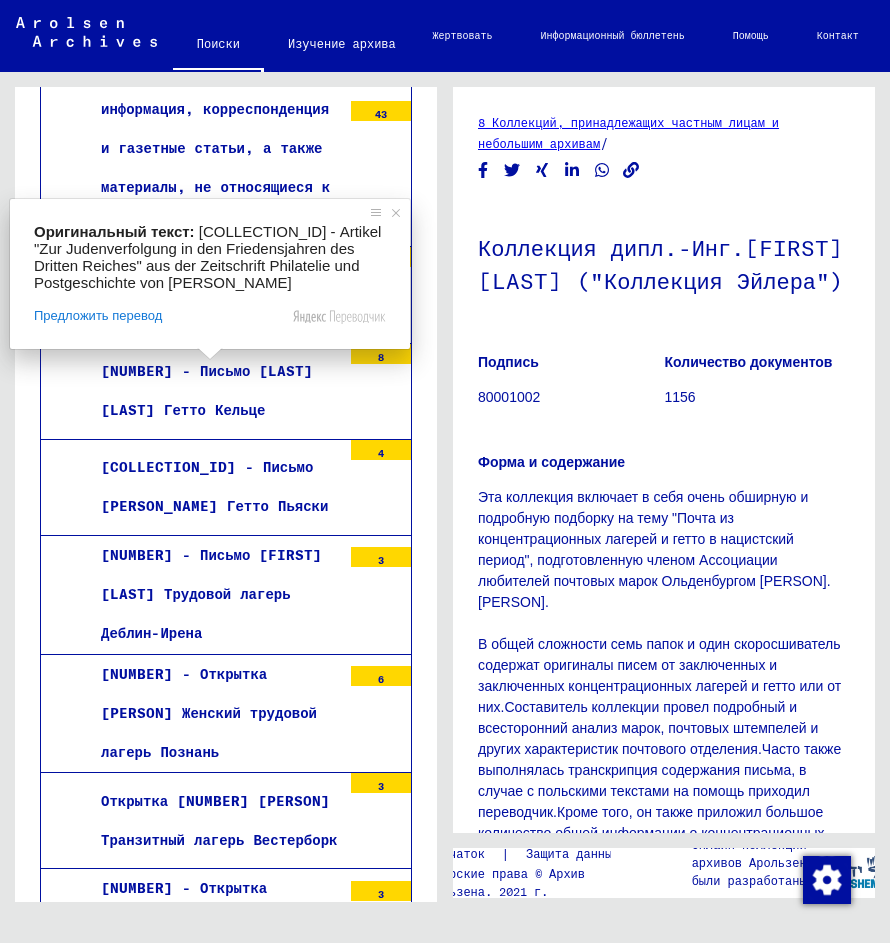 click at bounding box center (210, 354) 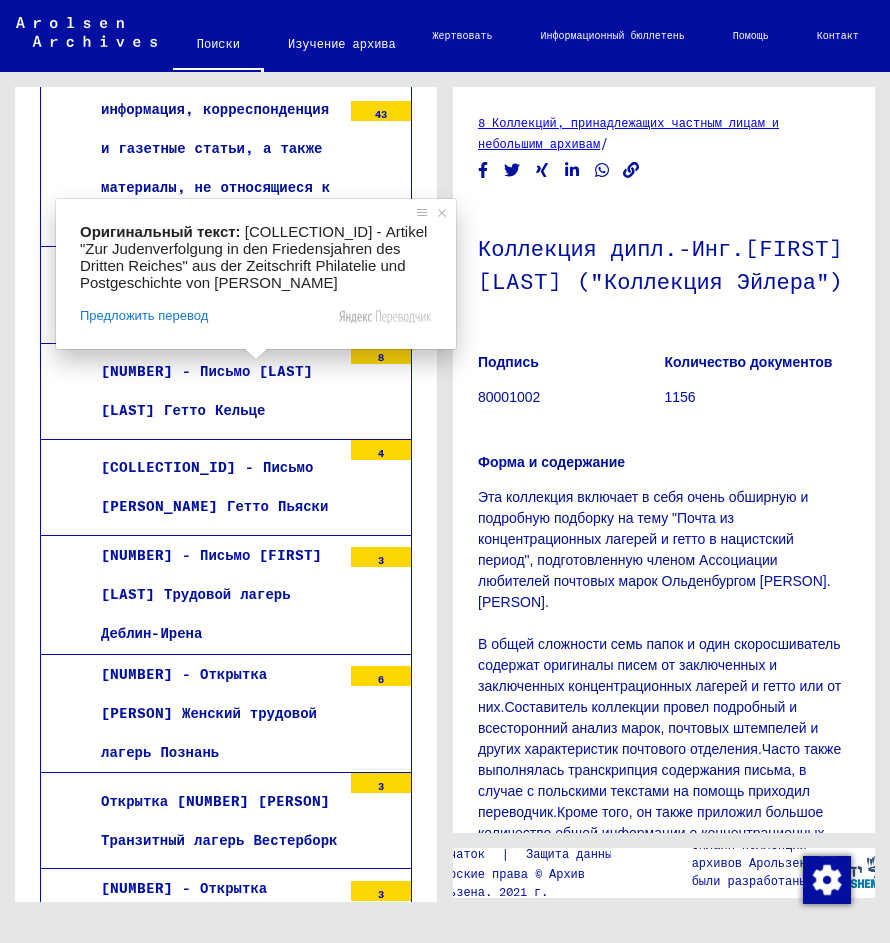 click on "[NUMBER] - Статья [PERSON] "О преследовании евреев в мирные годы Третьего рейха" "О филателии и истории почты" at bounding box center [220, -109] 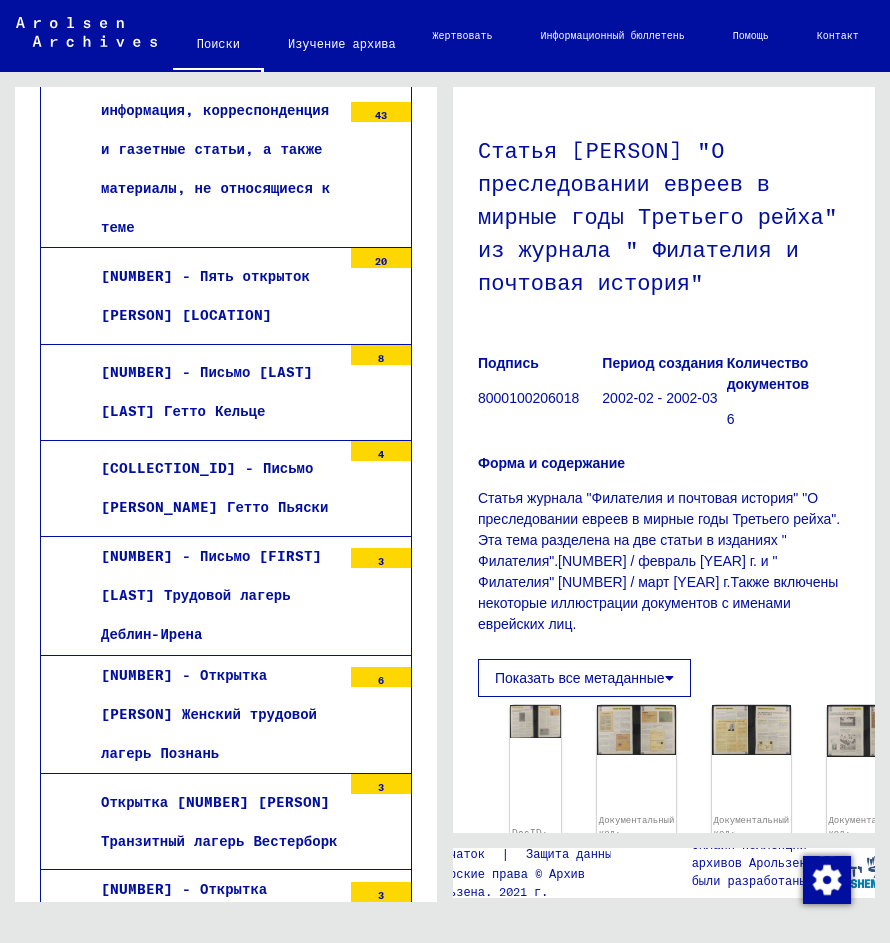 scroll, scrollTop: 113, scrollLeft: 0, axis: vertical 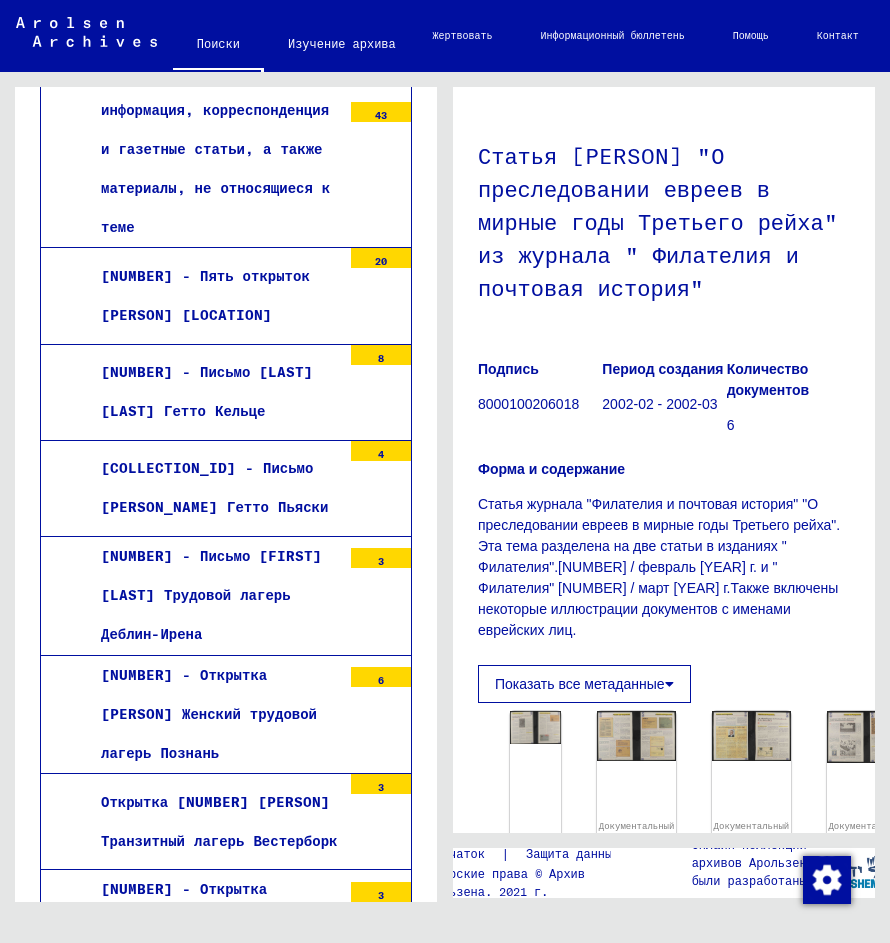 click 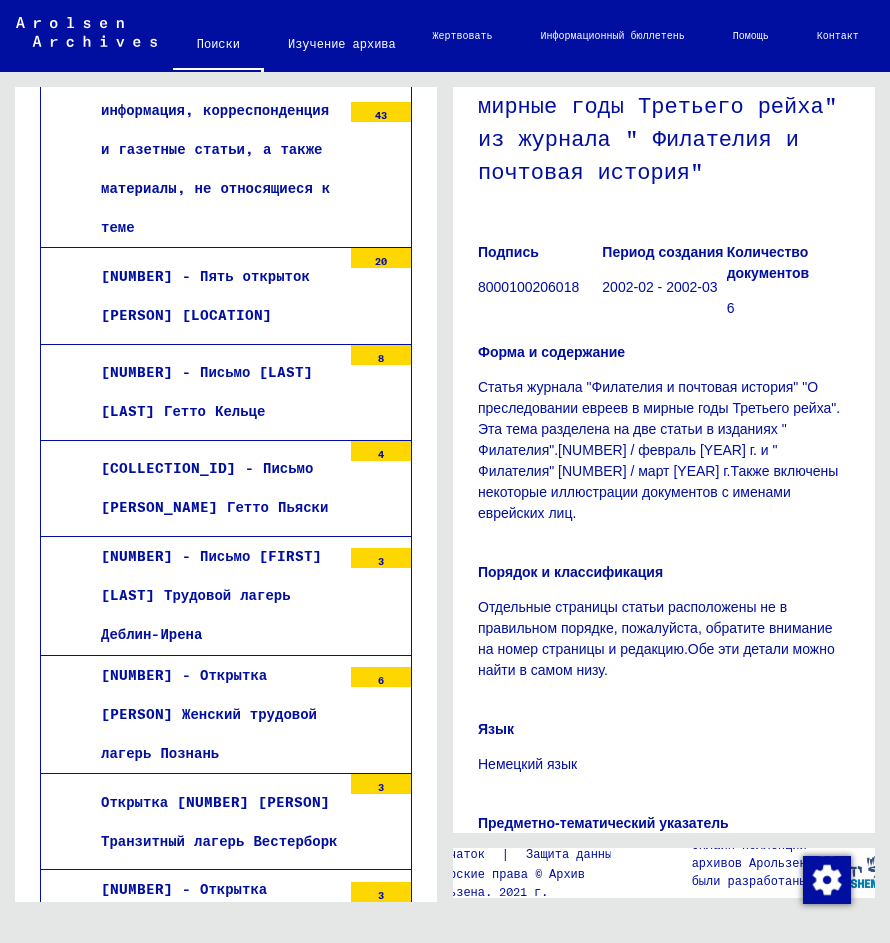 scroll, scrollTop: 213, scrollLeft: 0, axis: vertical 